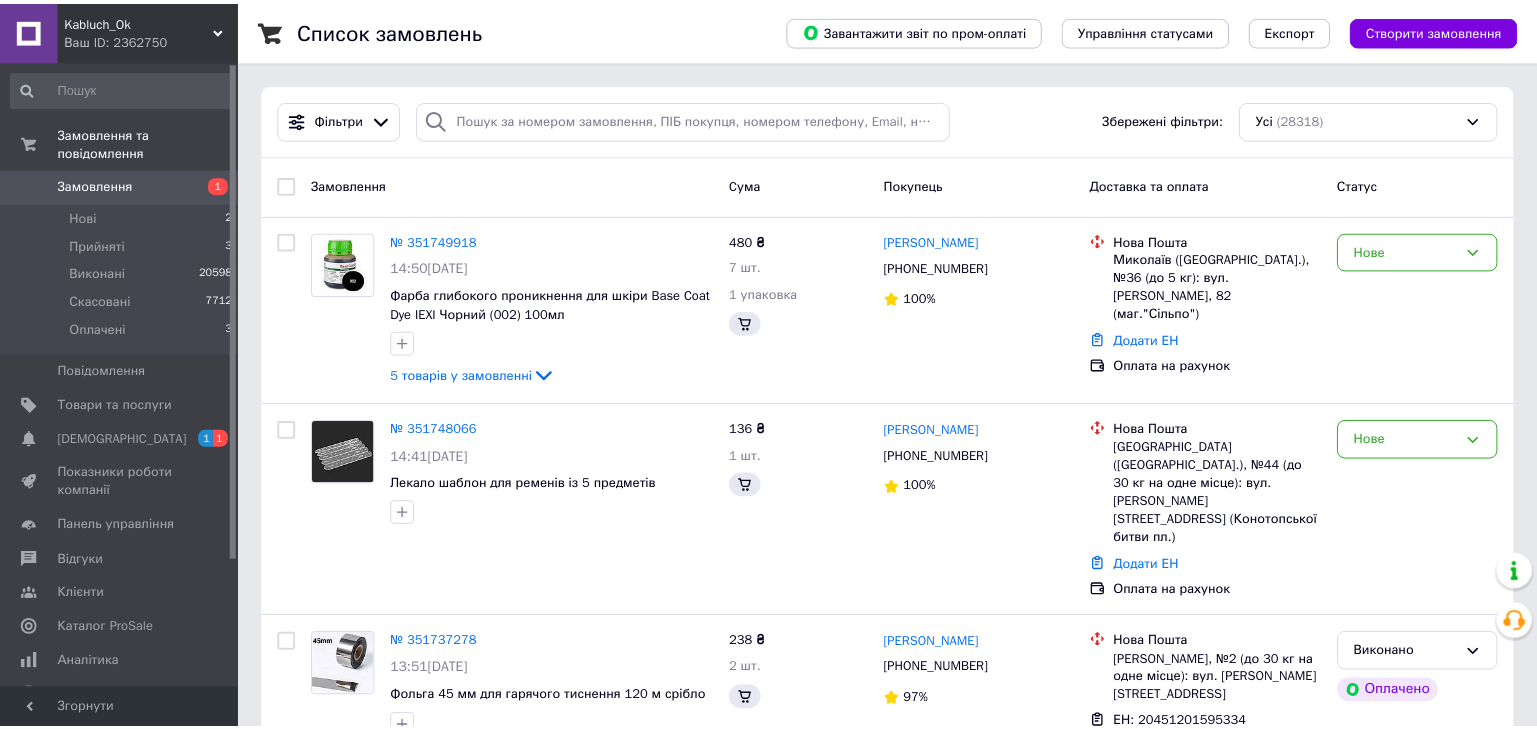scroll, scrollTop: 100, scrollLeft: 0, axis: vertical 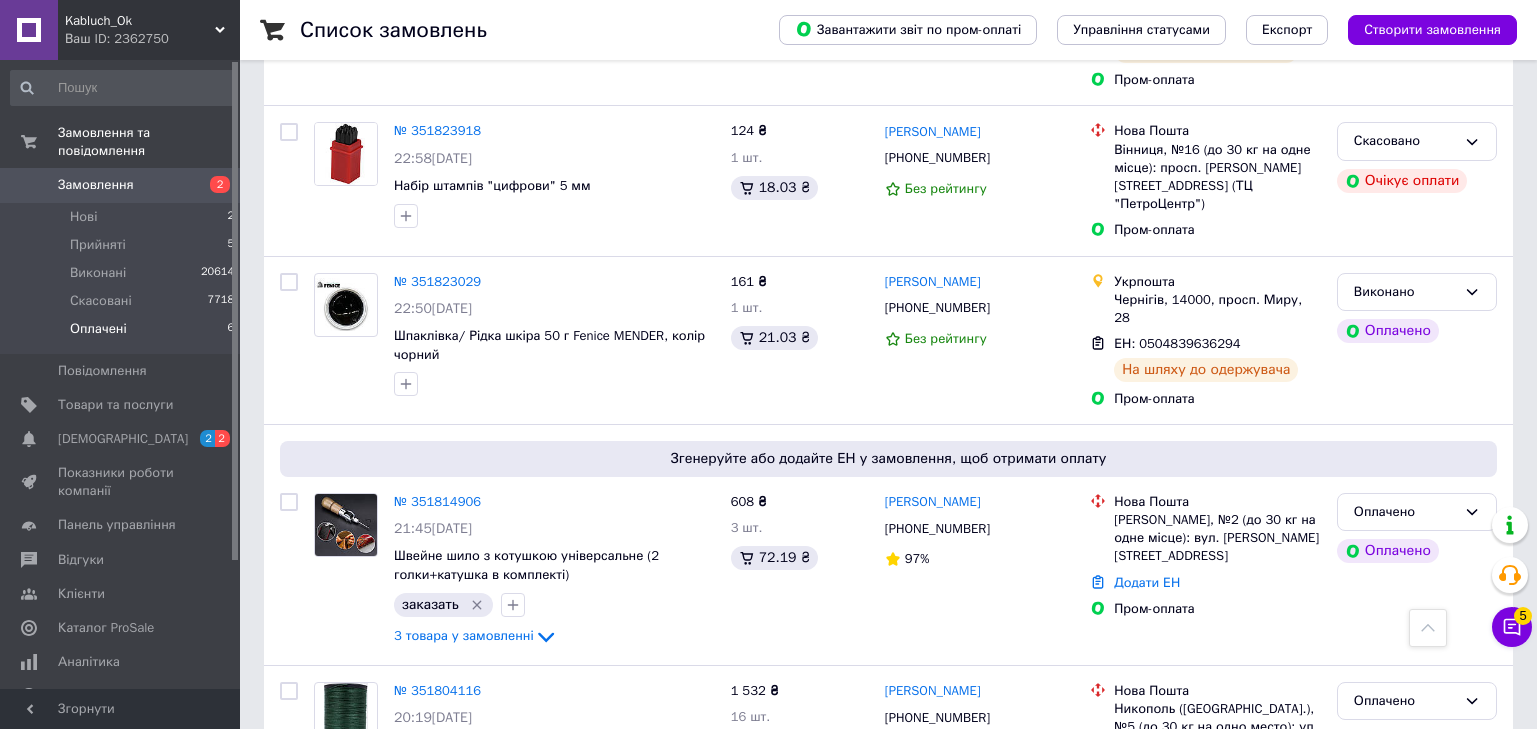 click on "Оплачені" at bounding box center [98, 329] 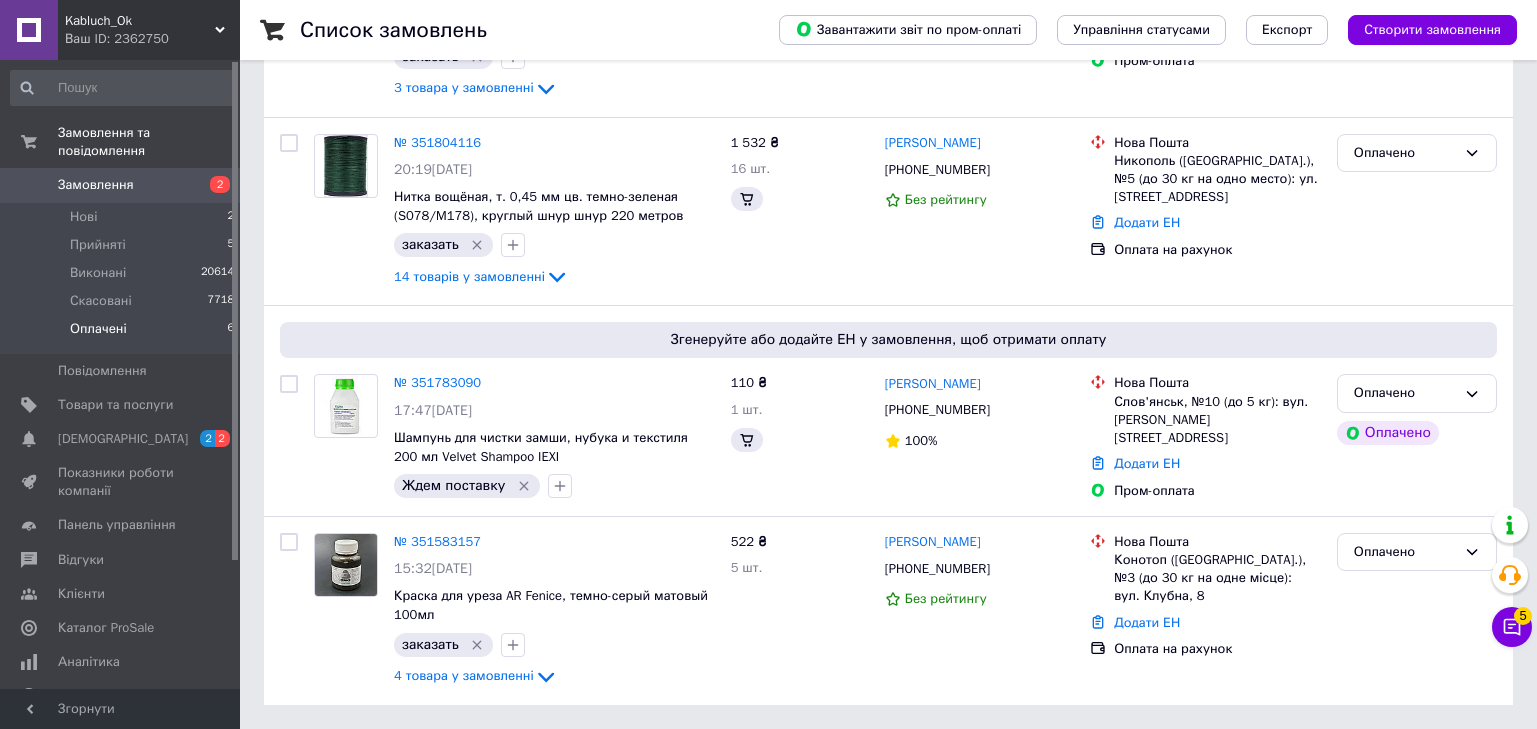 scroll, scrollTop: 0, scrollLeft: 0, axis: both 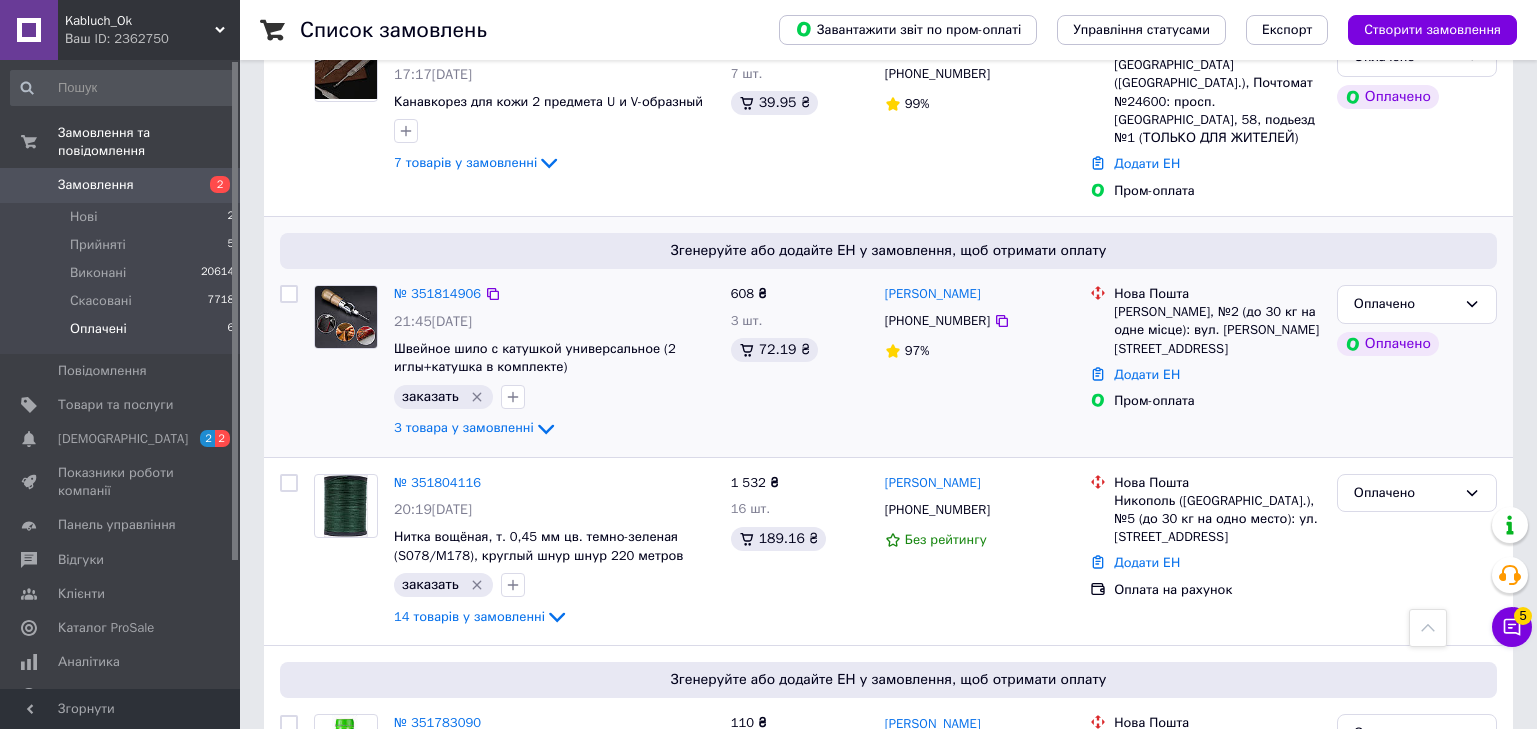 click on "Нова Пошта Яготин, №2 (до 30 кг на одне місце): вул. Котляревського, 4 Додати ЕН Пром-оплата" at bounding box center (1205, 363) 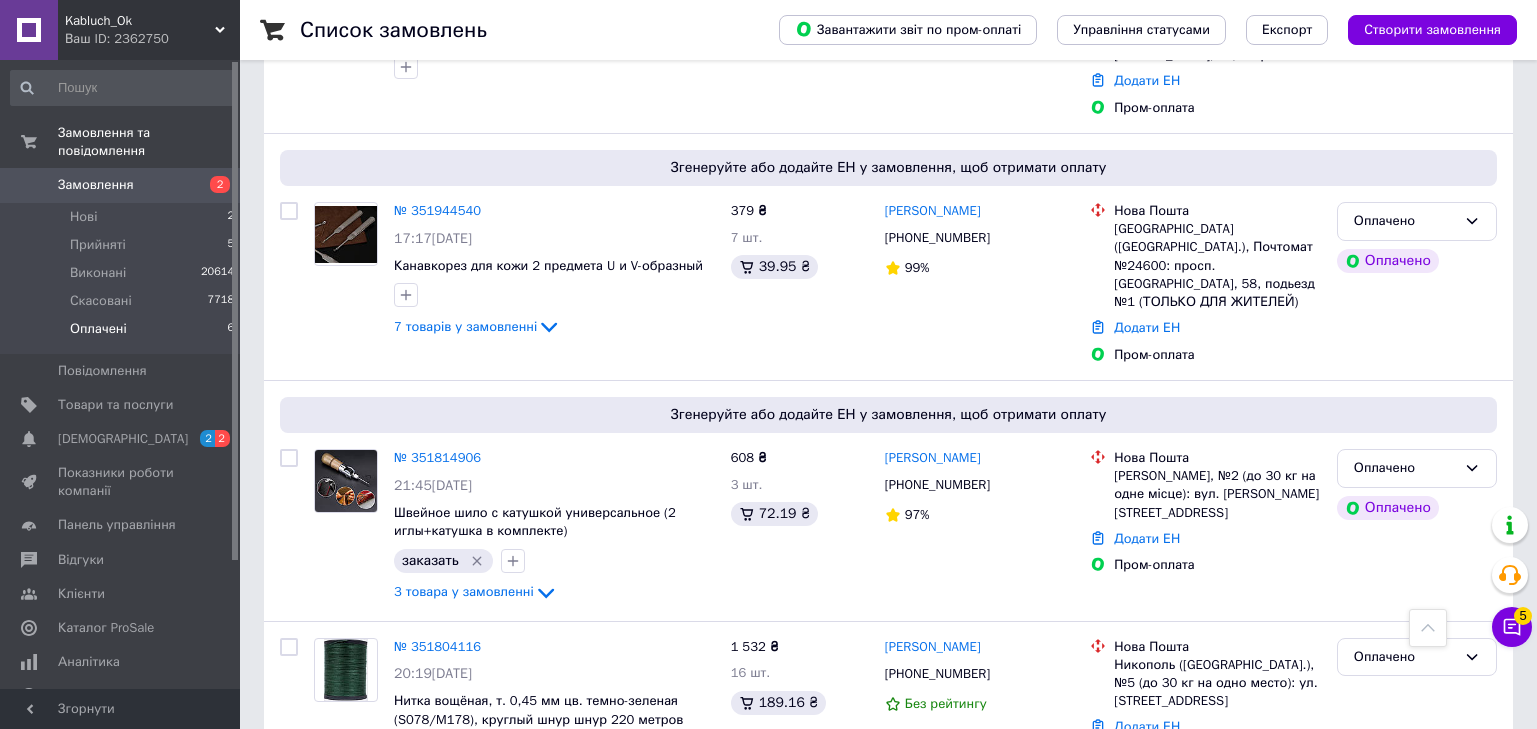 scroll, scrollTop: 365, scrollLeft: 0, axis: vertical 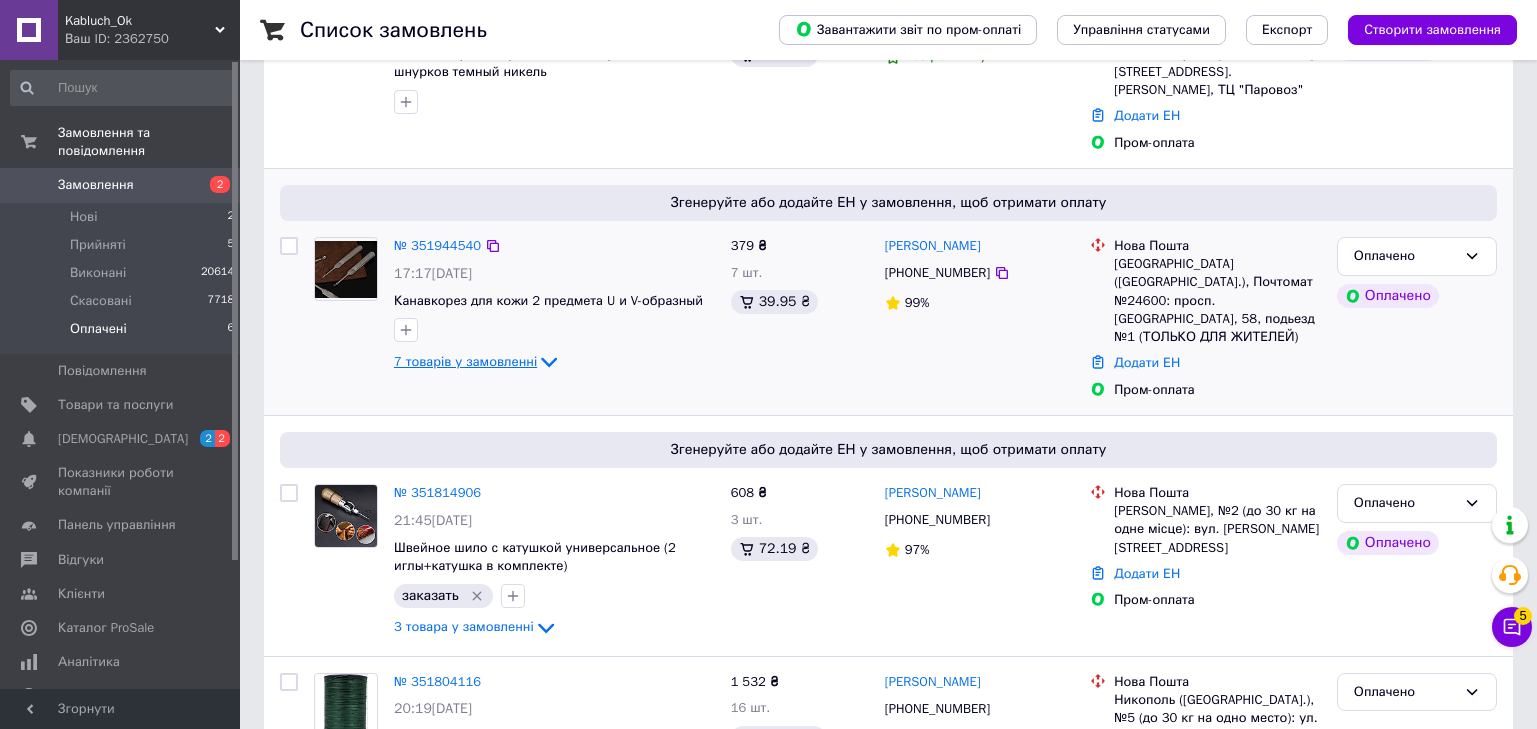 click on "7 товарів у замовленні" at bounding box center (465, 361) 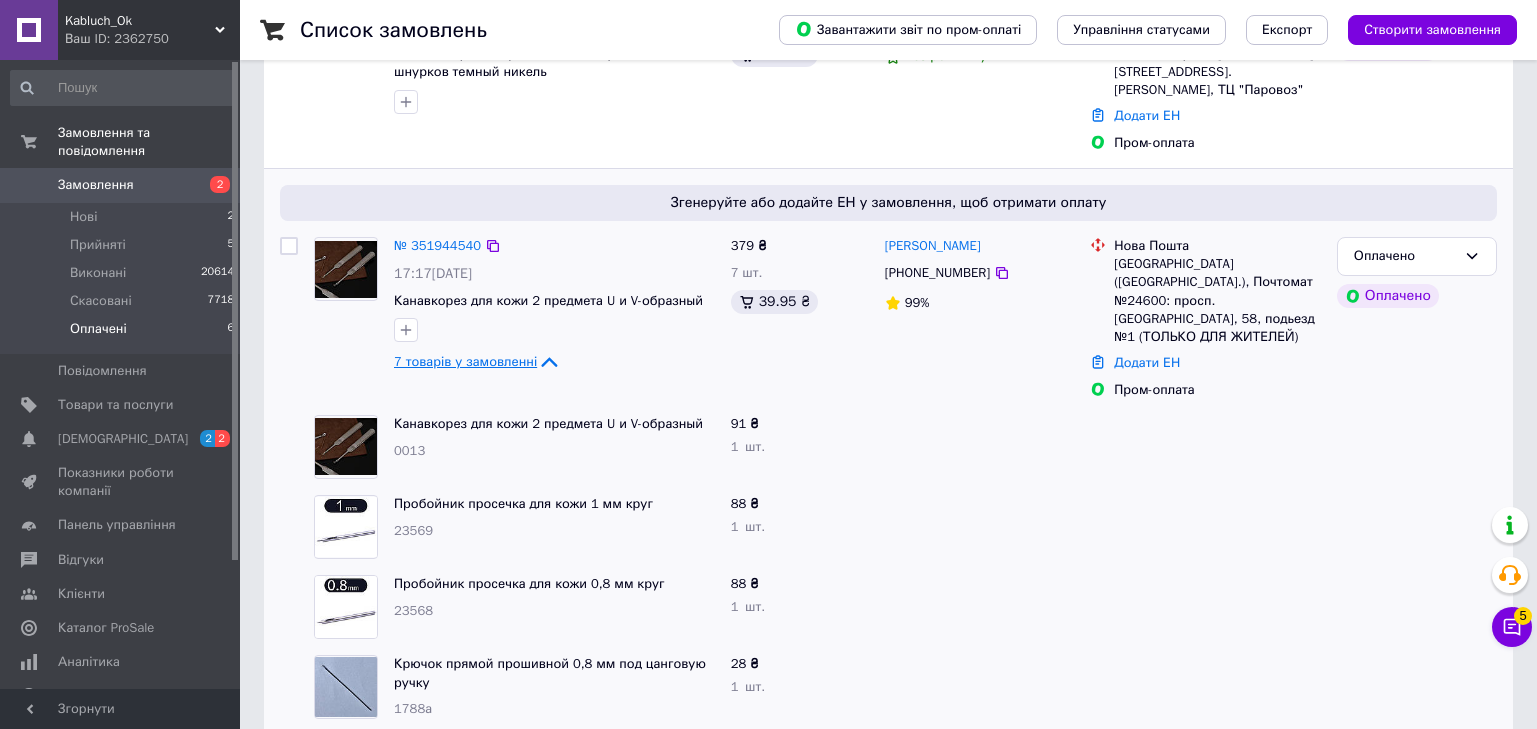 click on "7 товарів у замовленні" at bounding box center (465, 361) 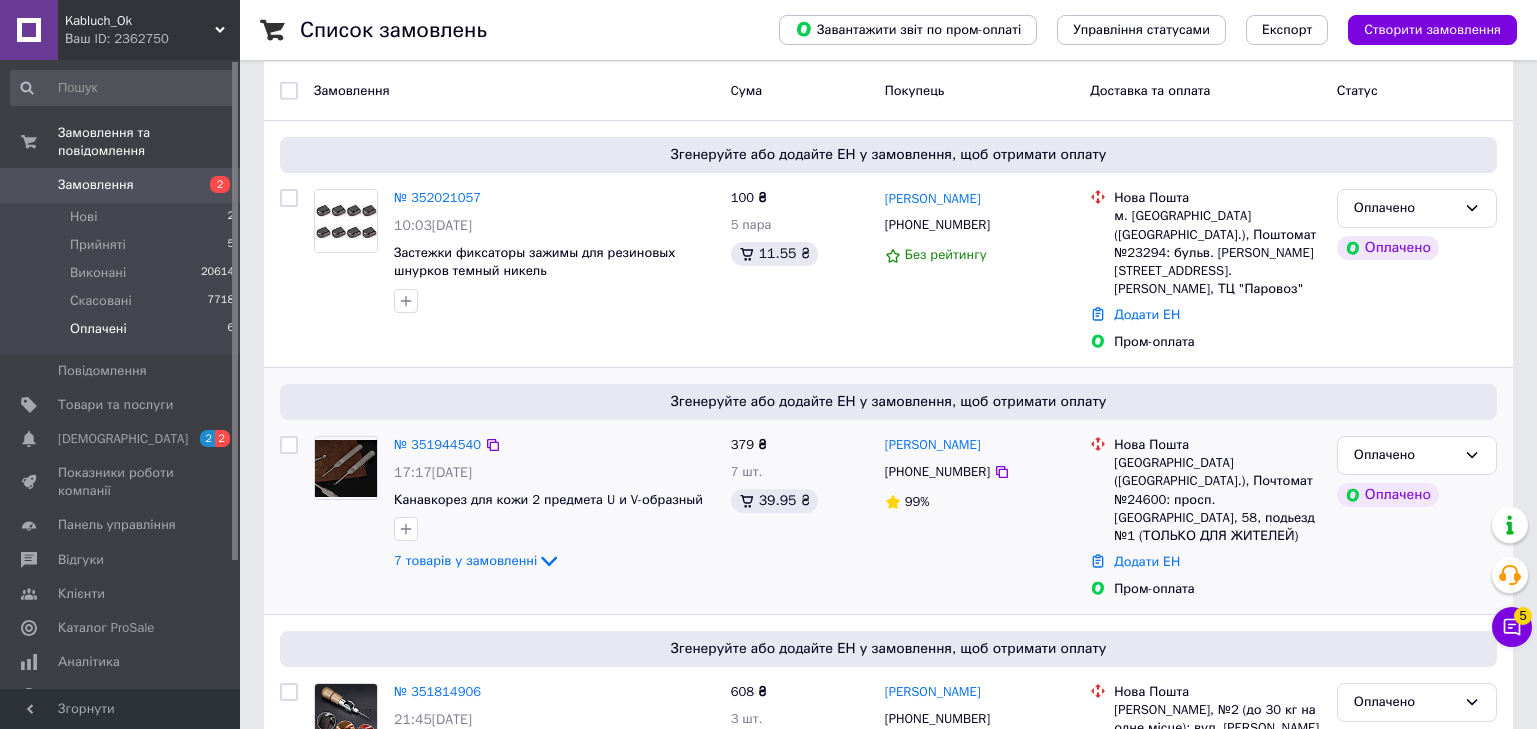scroll, scrollTop: 165, scrollLeft: 0, axis: vertical 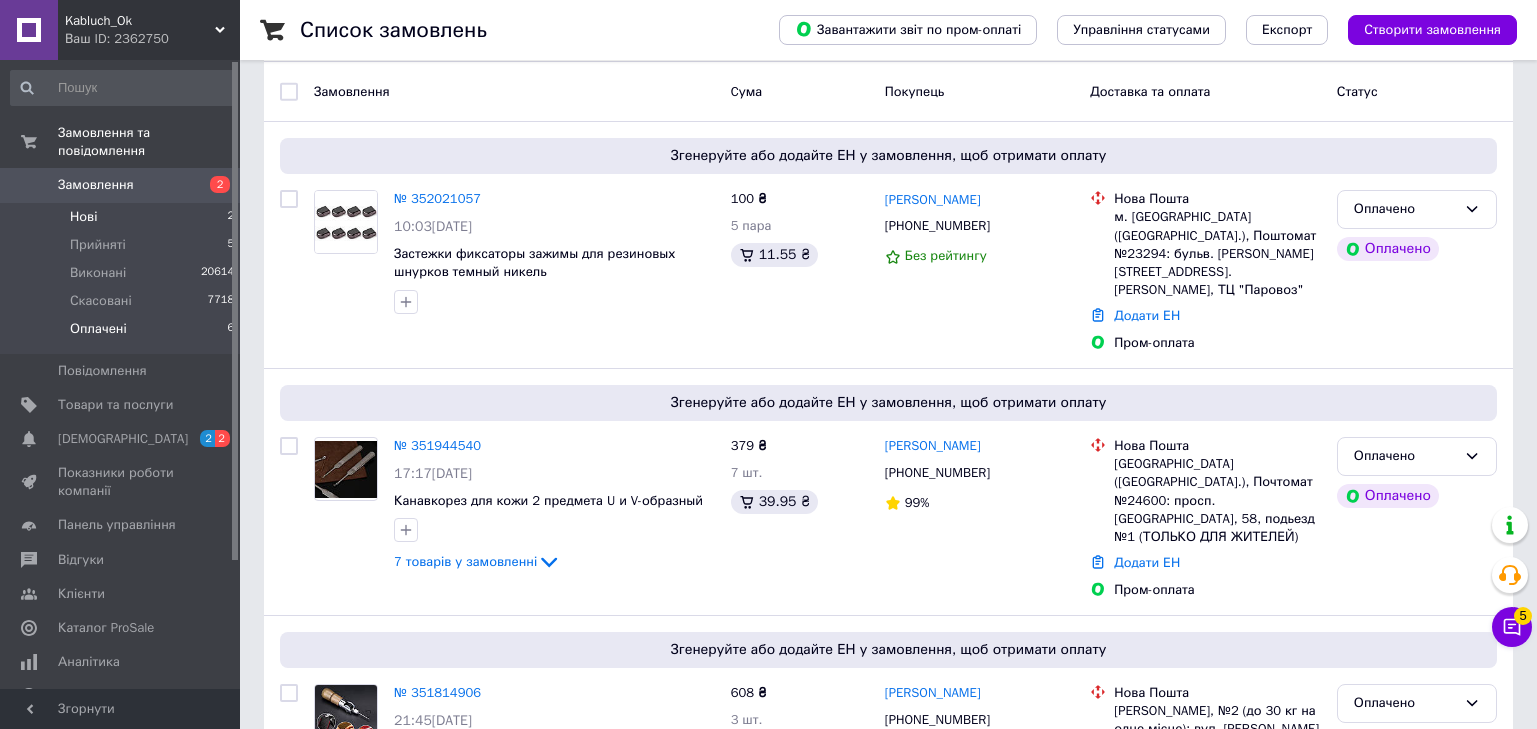 click on "Нові" at bounding box center (83, 217) 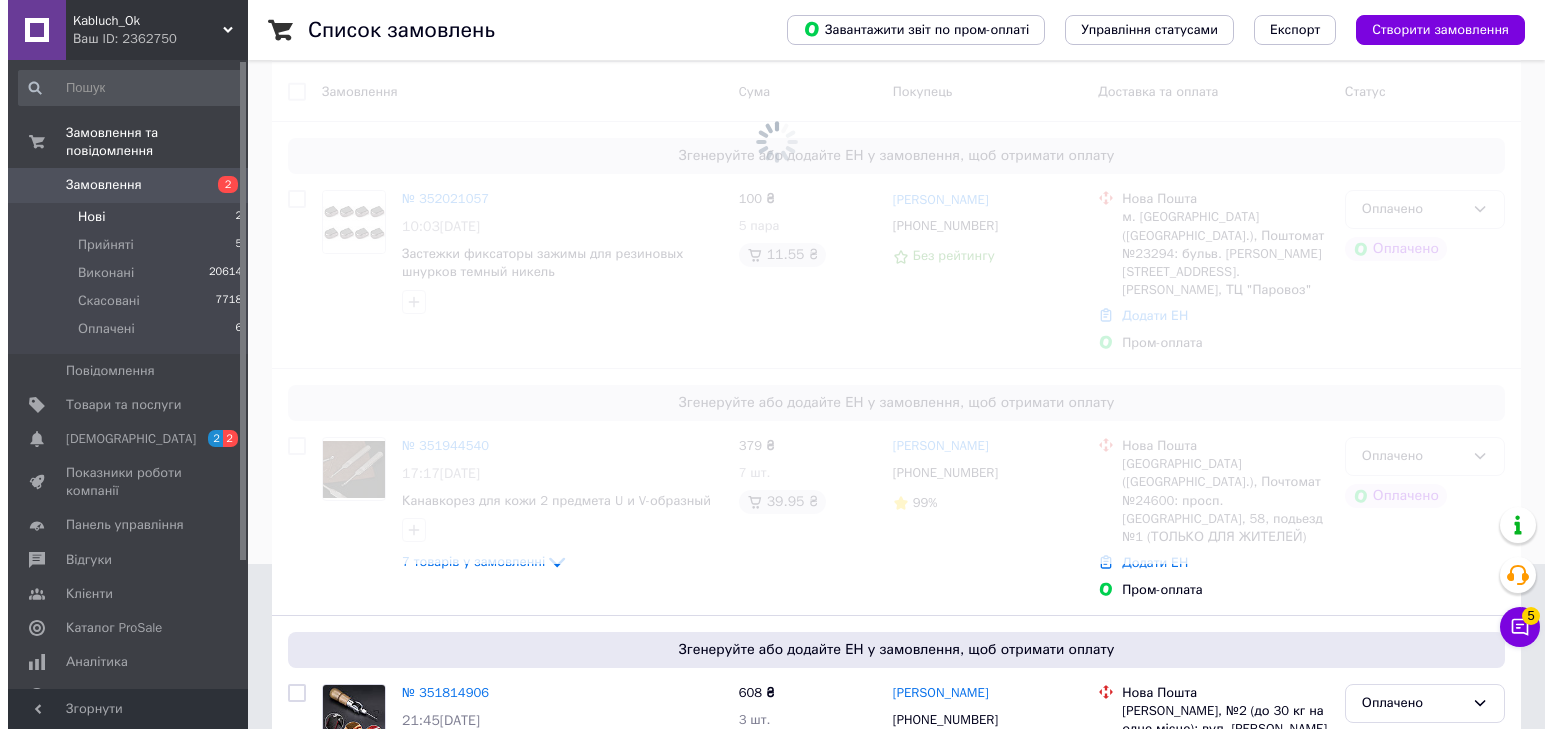 scroll, scrollTop: 0, scrollLeft: 0, axis: both 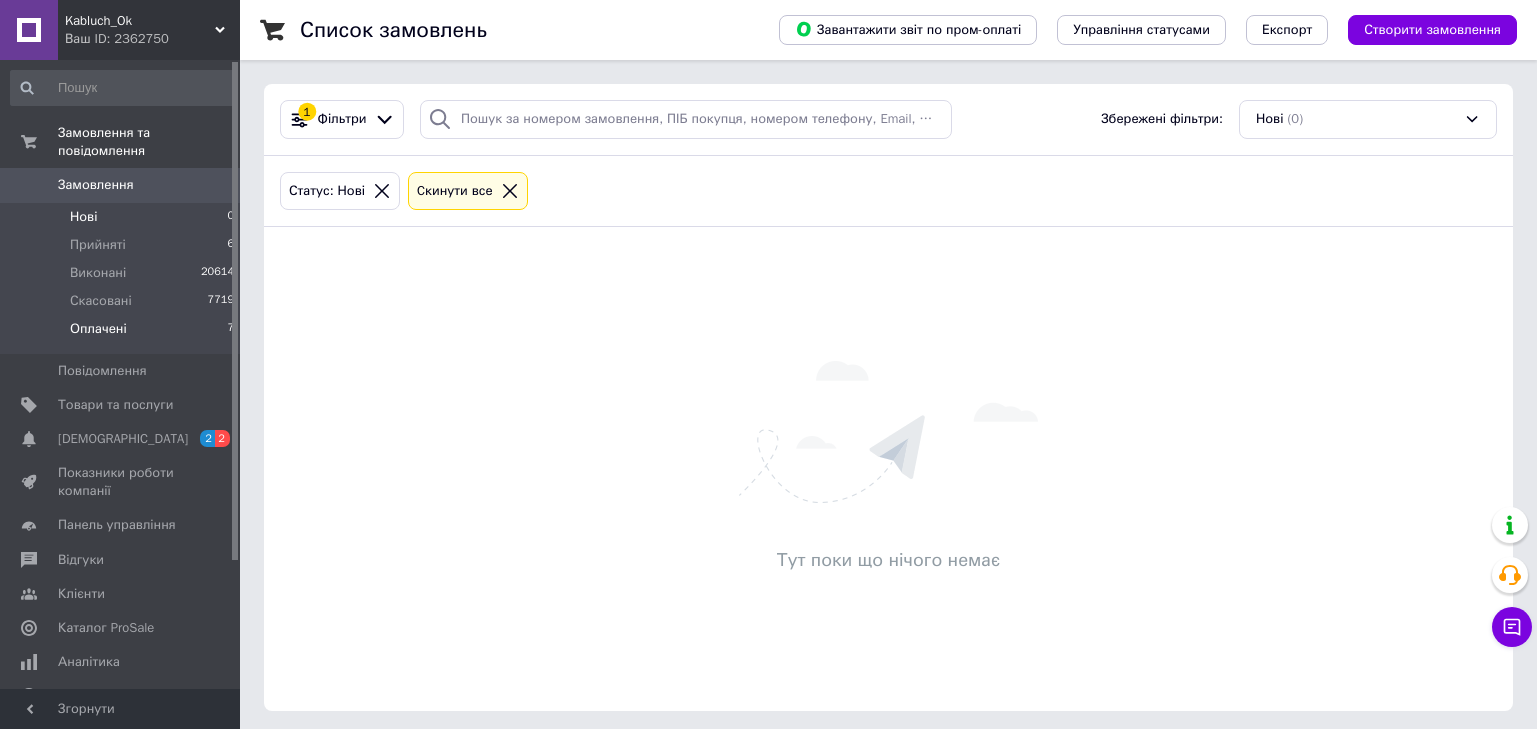 click on "Оплачені" at bounding box center [98, 329] 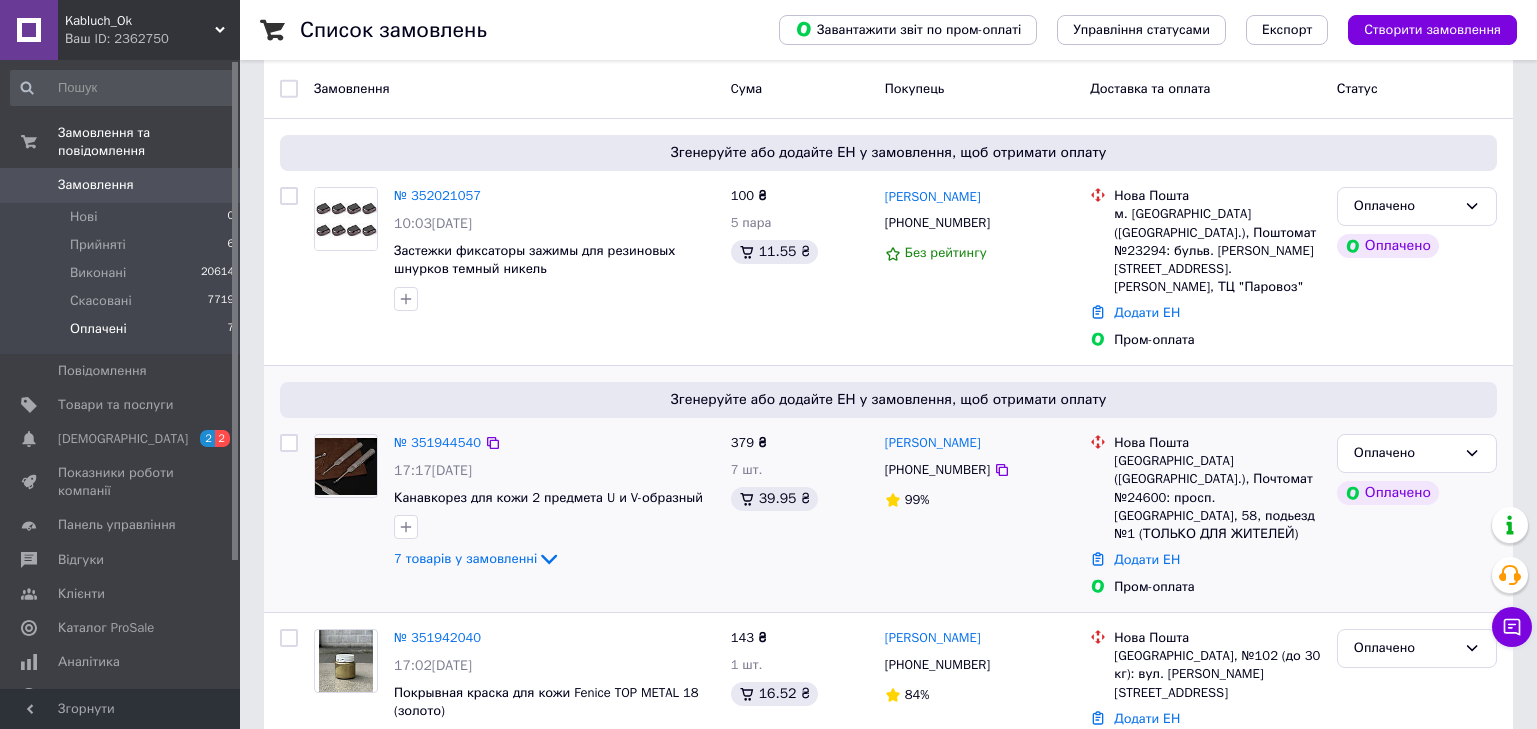 scroll, scrollTop: 200, scrollLeft: 0, axis: vertical 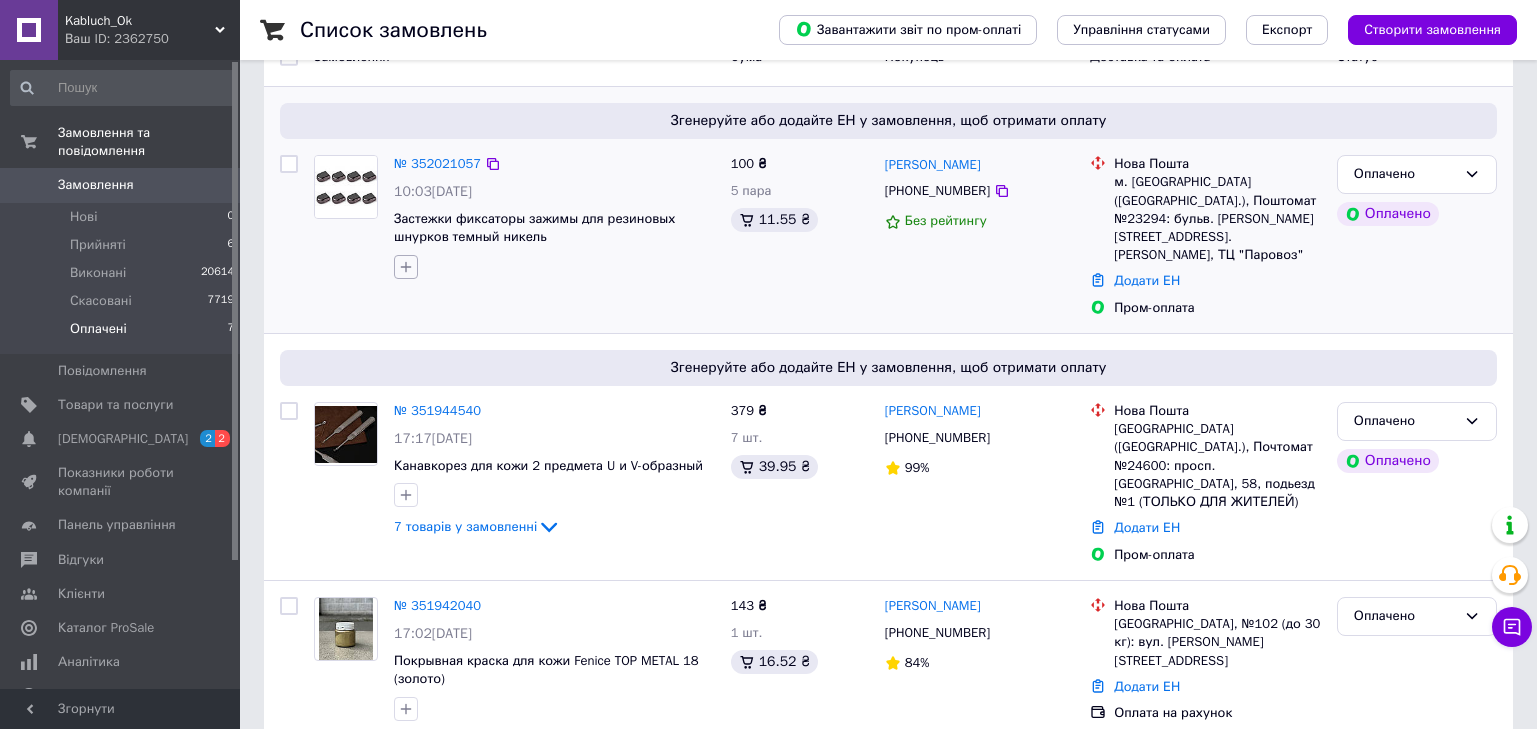 click 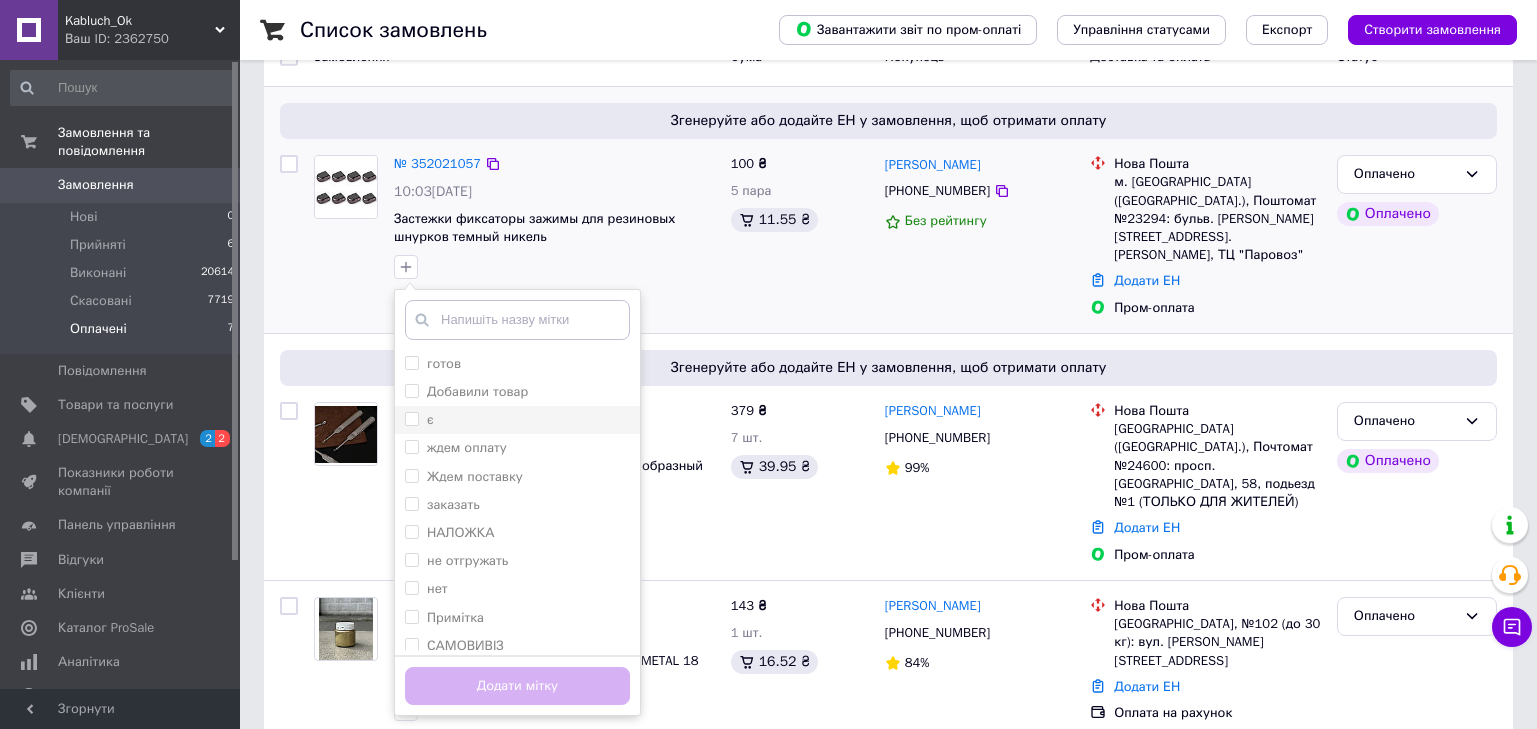 click on "є" at bounding box center (411, 418) 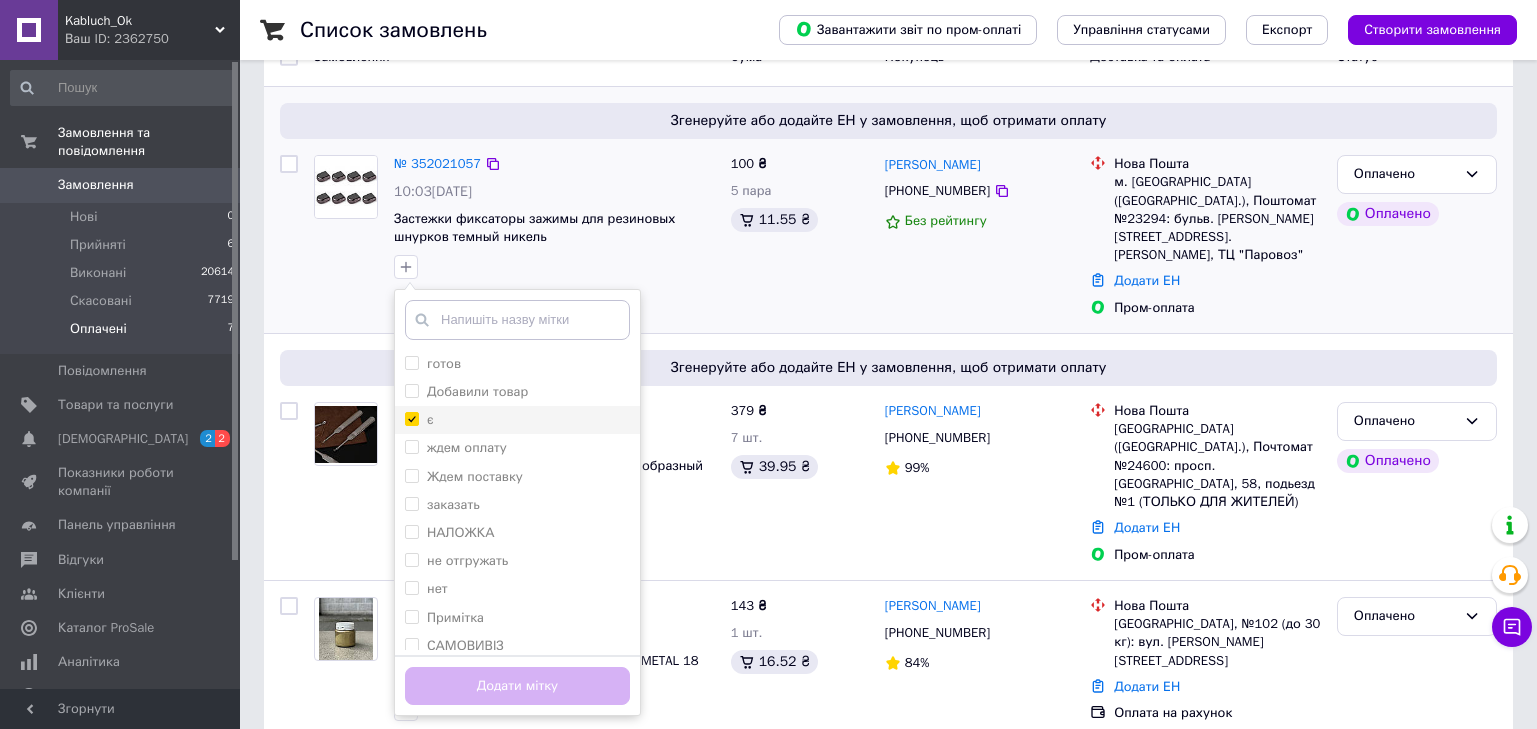 checkbox on "true" 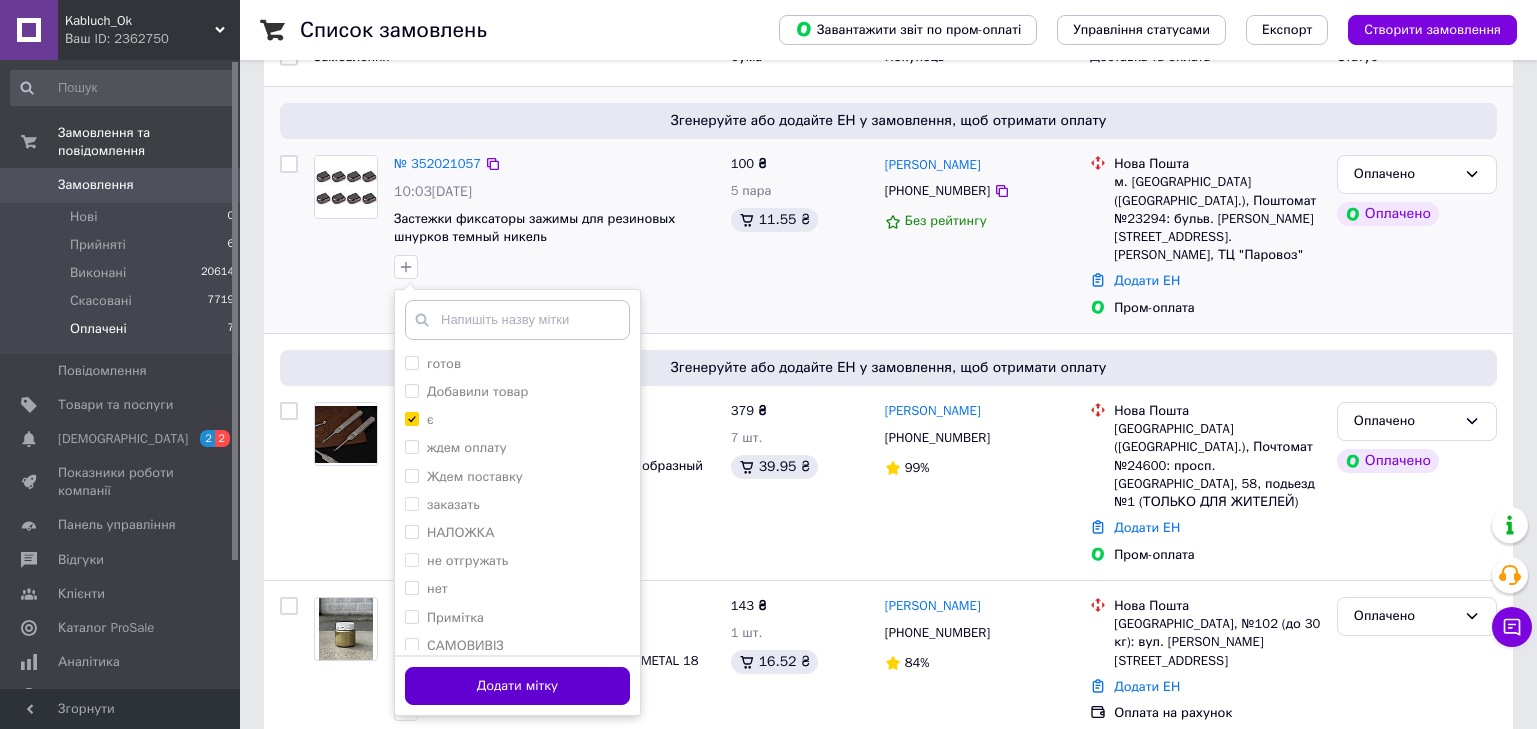 click on "Додати мітку" at bounding box center (517, 686) 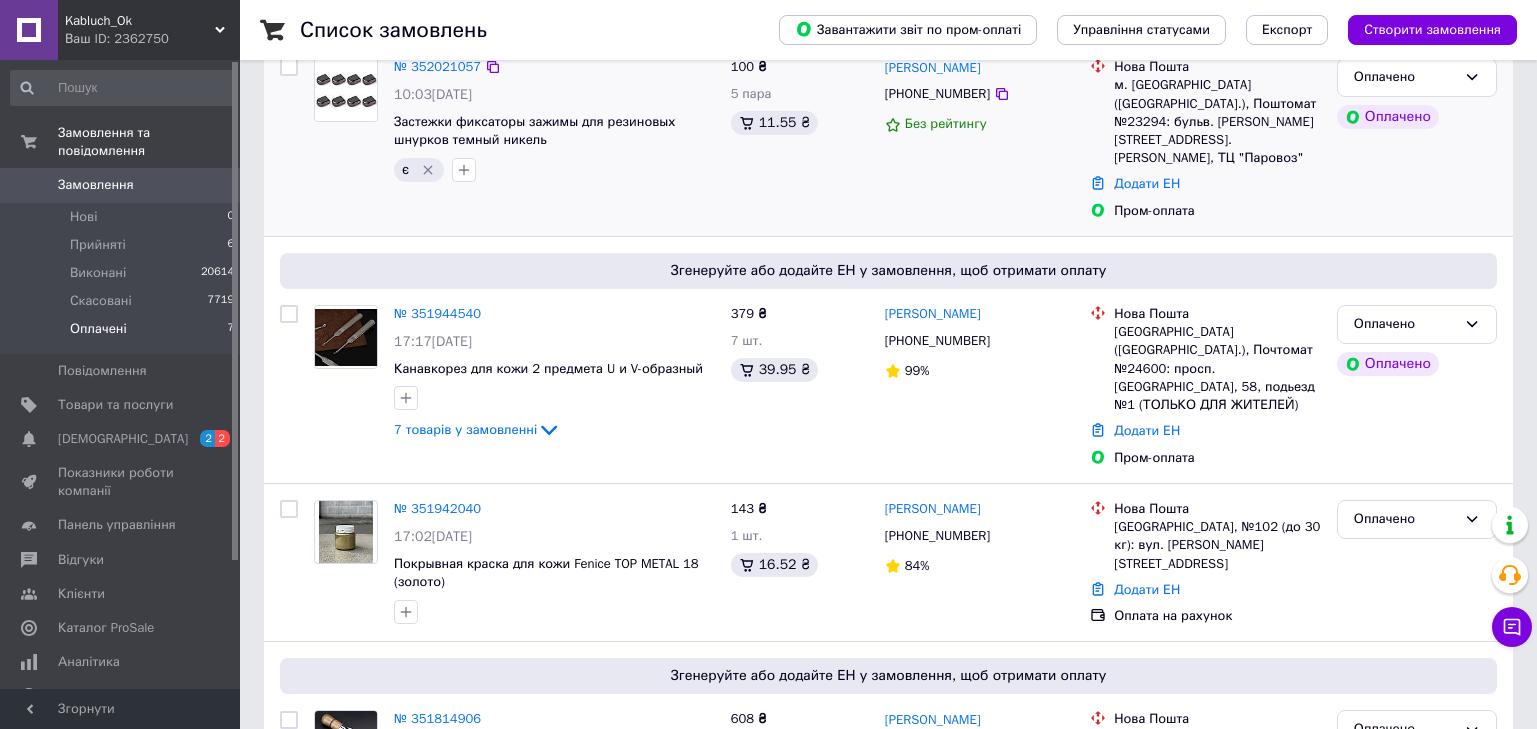 scroll, scrollTop: 400, scrollLeft: 0, axis: vertical 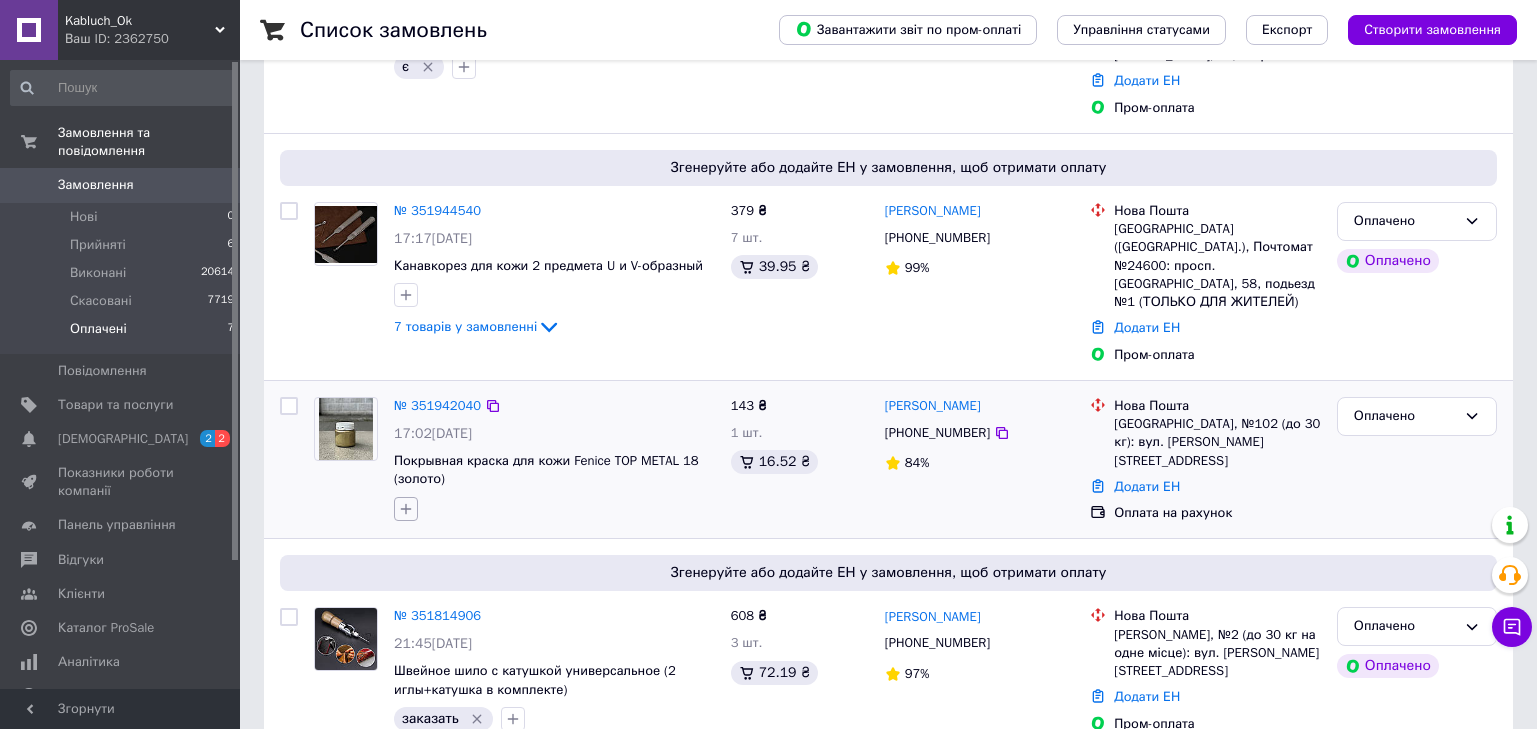 click 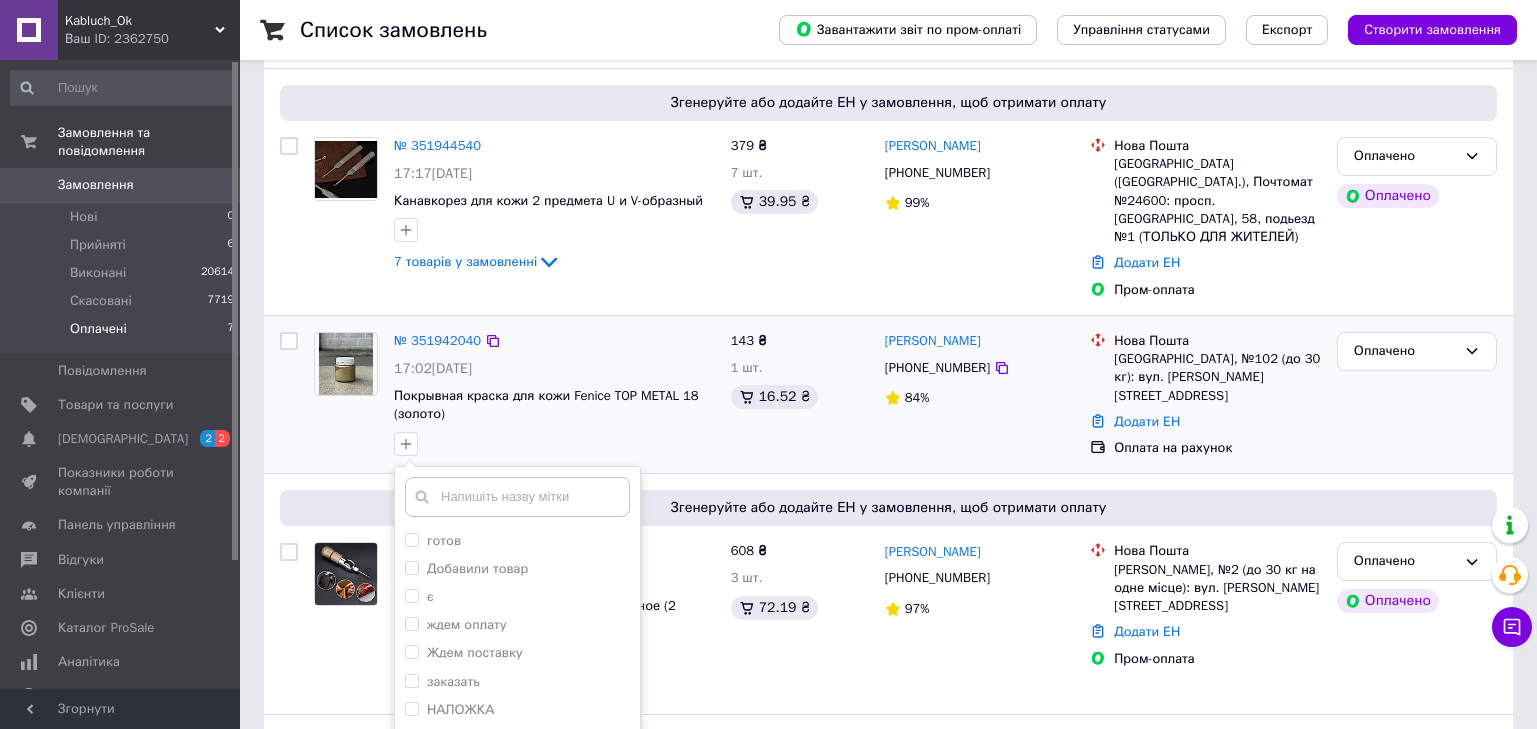 scroll, scrollTop: 500, scrollLeft: 0, axis: vertical 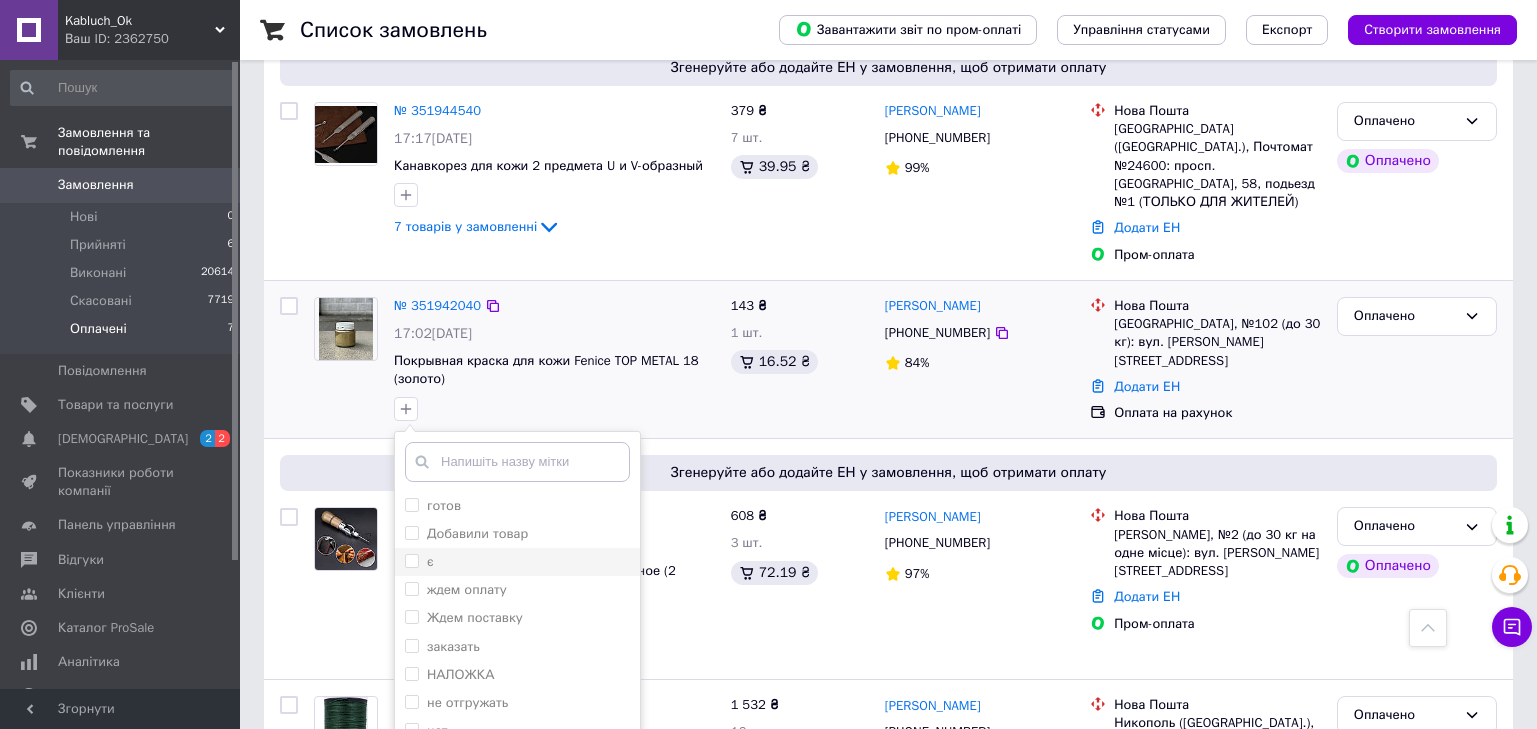 click on "є" at bounding box center [411, 560] 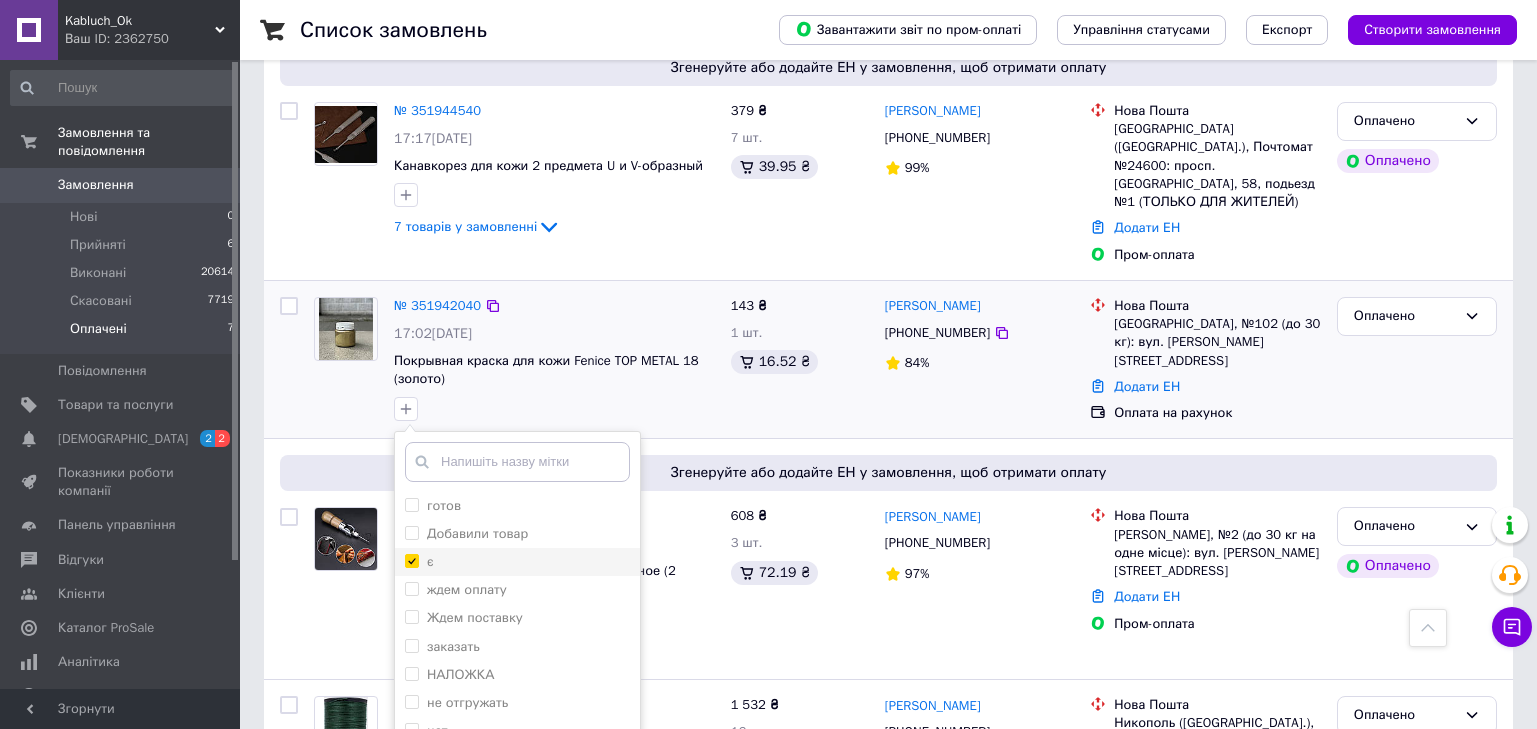 checkbox on "true" 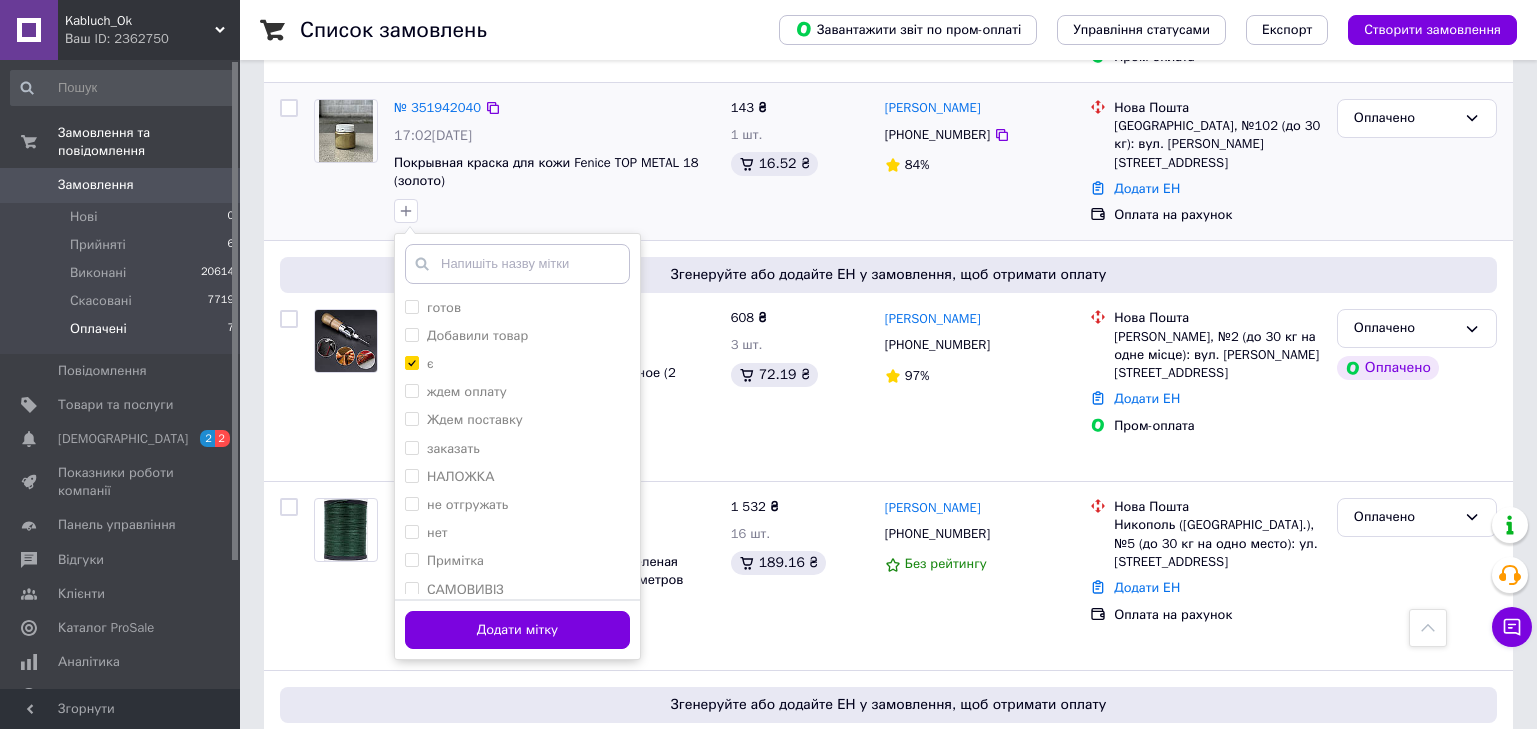 scroll, scrollTop: 700, scrollLeft: 0, axis: vertical 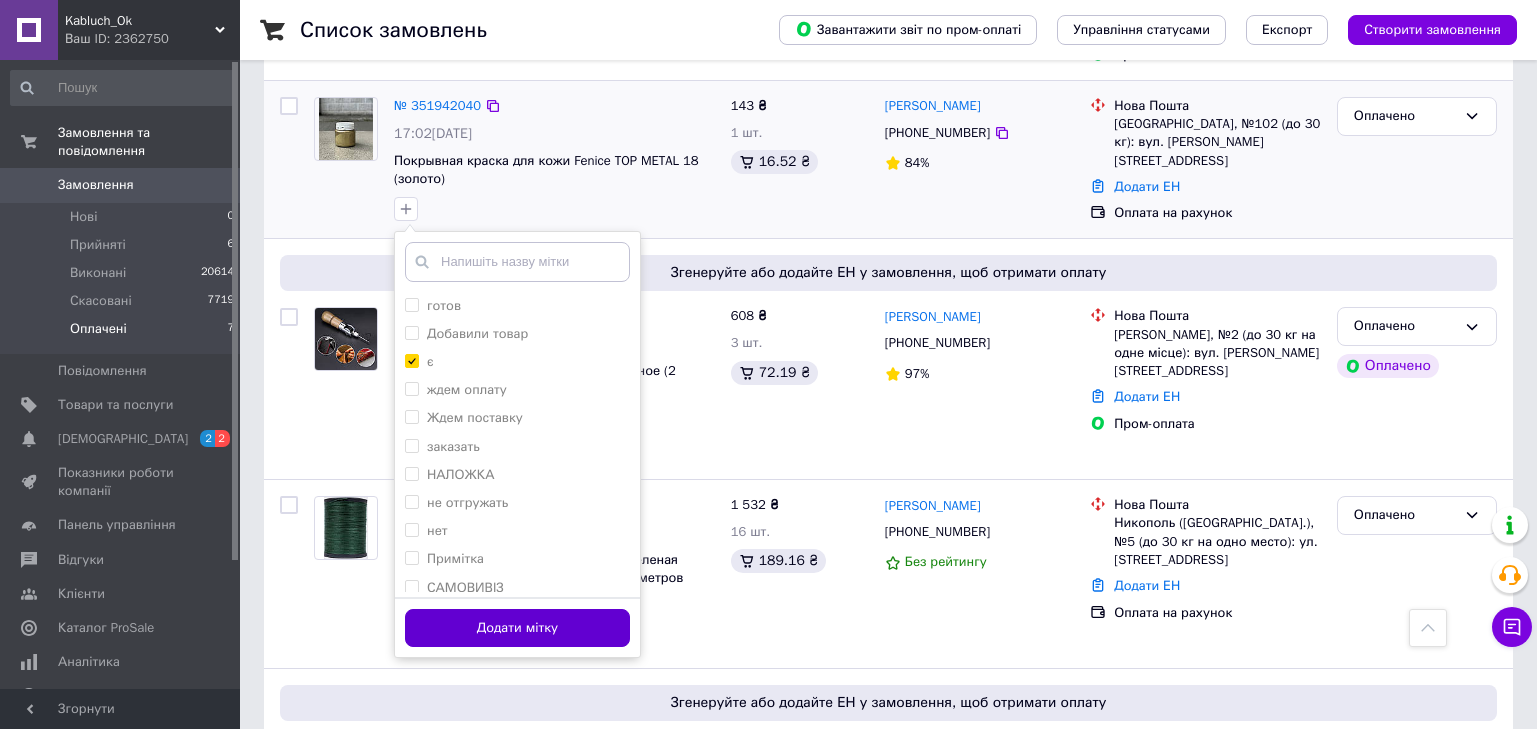 click on "Додати мітку" at bounding box center (517, 628) 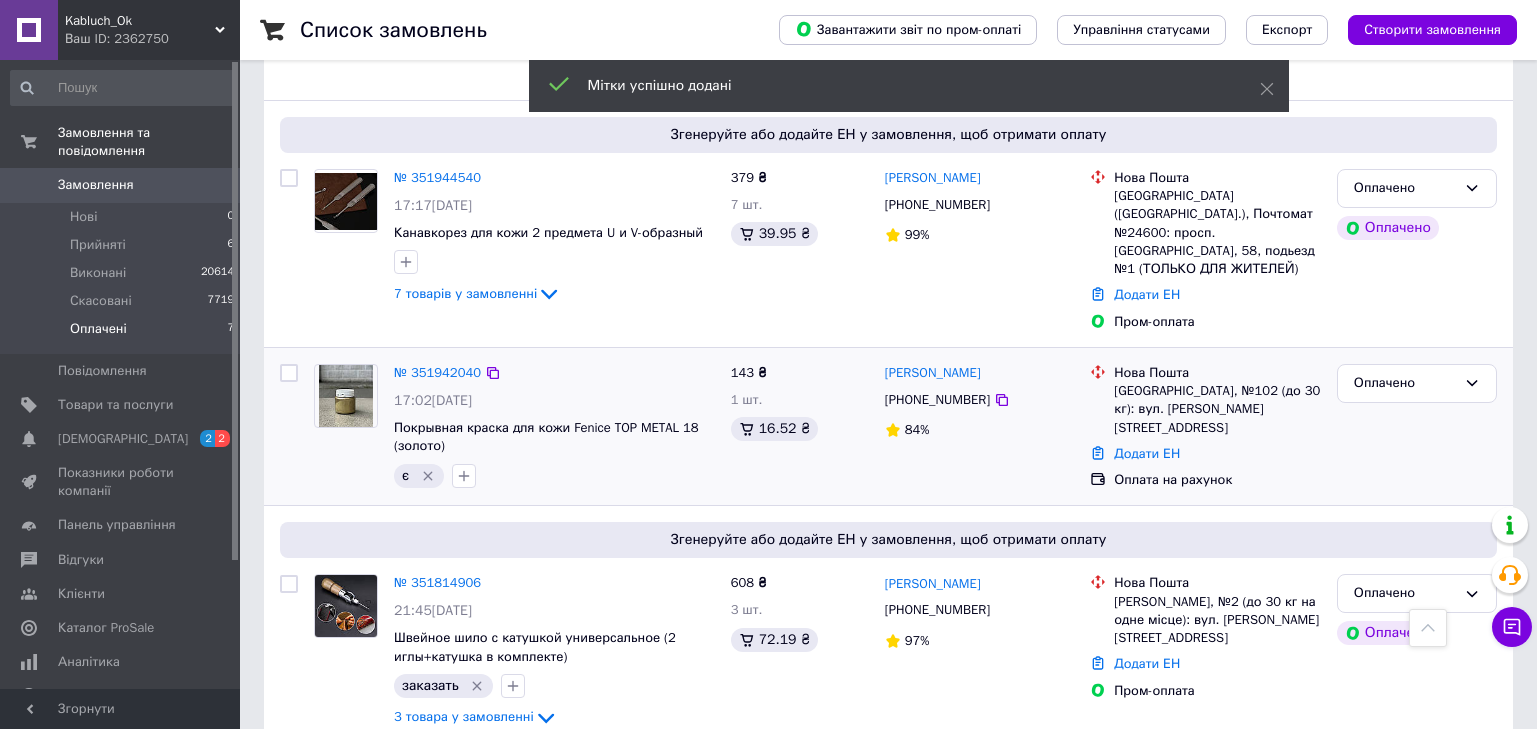 scroll, scrollTop: 400, scrollLeft: 0, axis: vertical 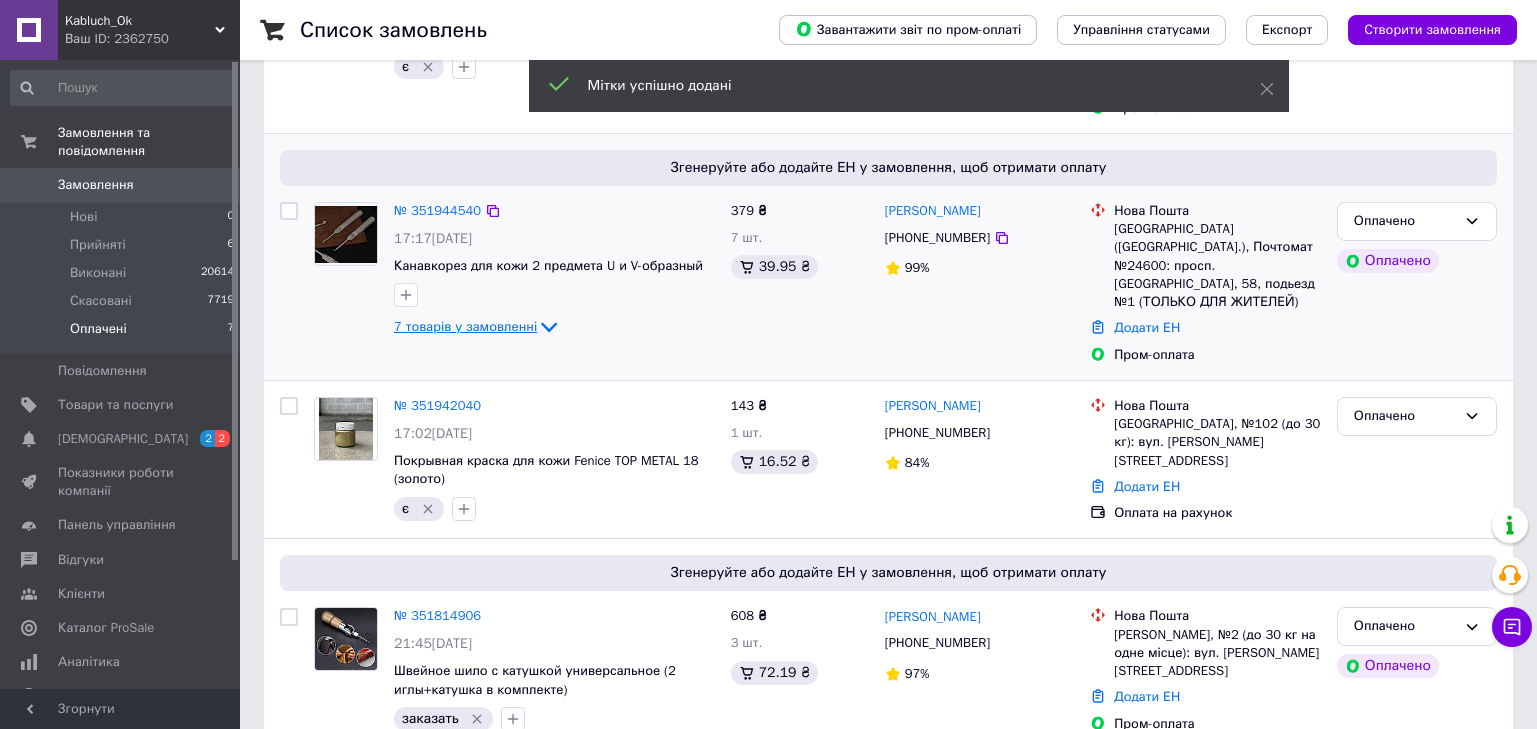 click on "7 товарів у замовленні" at bounding box center [465, 326] 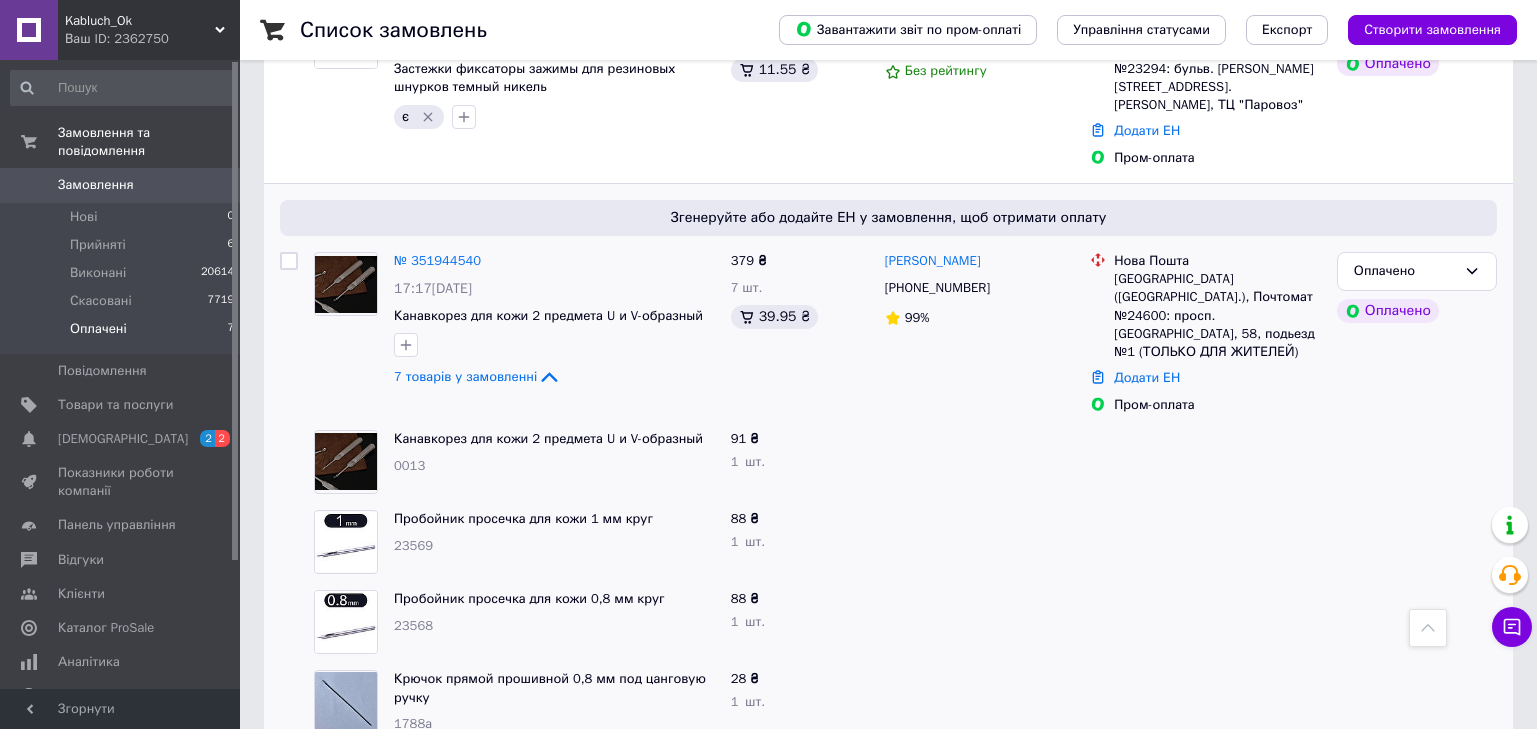 scroll, scrollTop: 300, scrollLeft: 0, axis: vertical 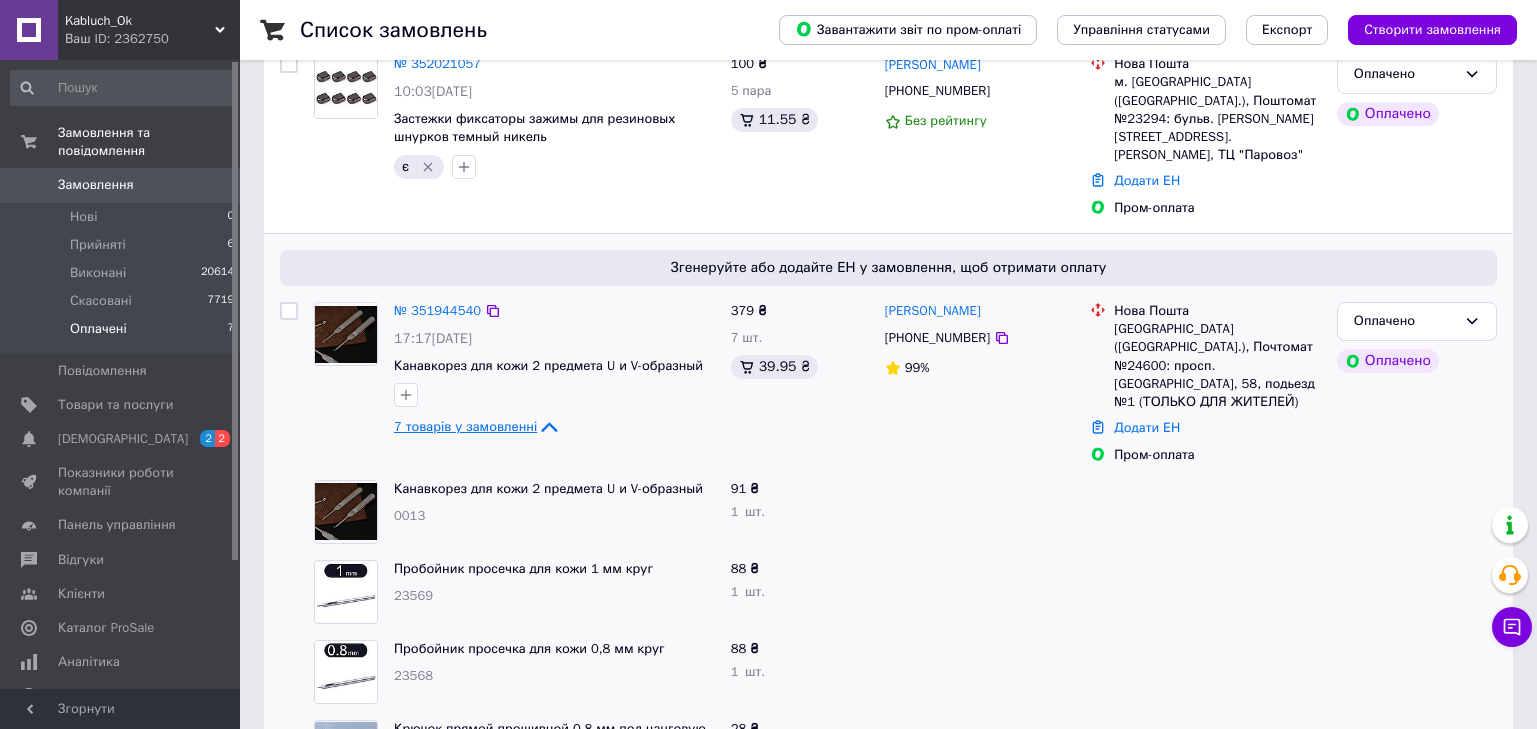click on "7 товарів у замовленні" at bounding box center [465, 426] 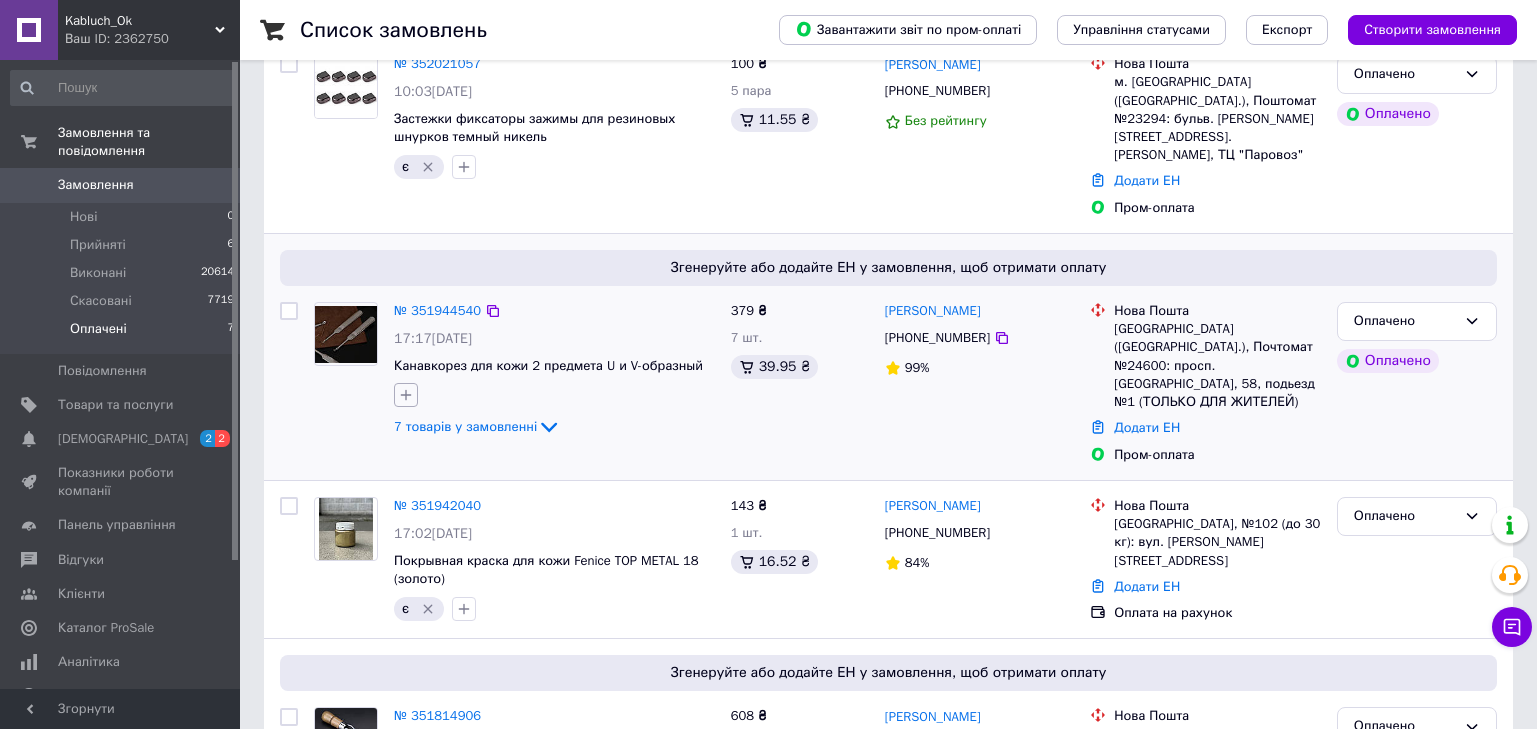 click 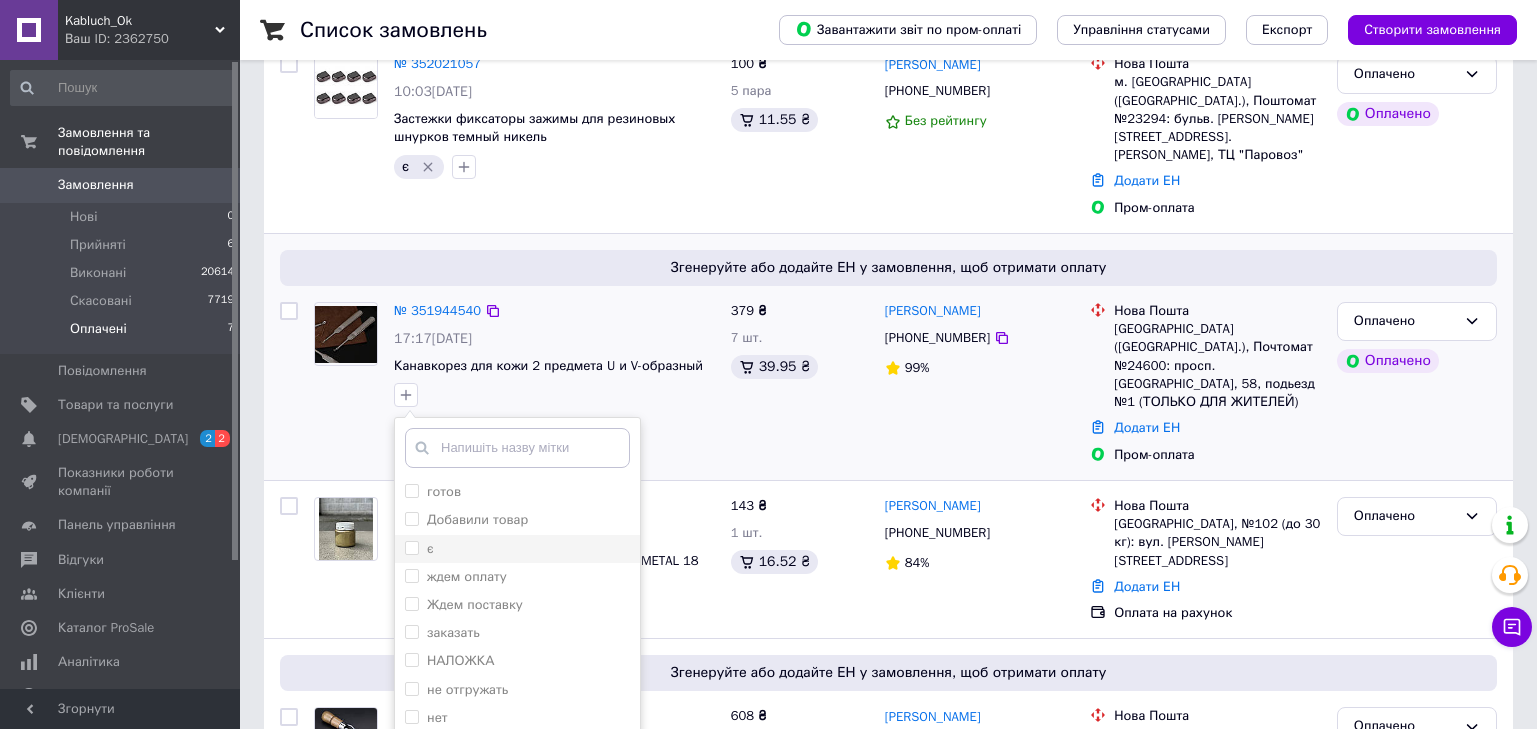 click on "є" at bounding box center (411, 547) 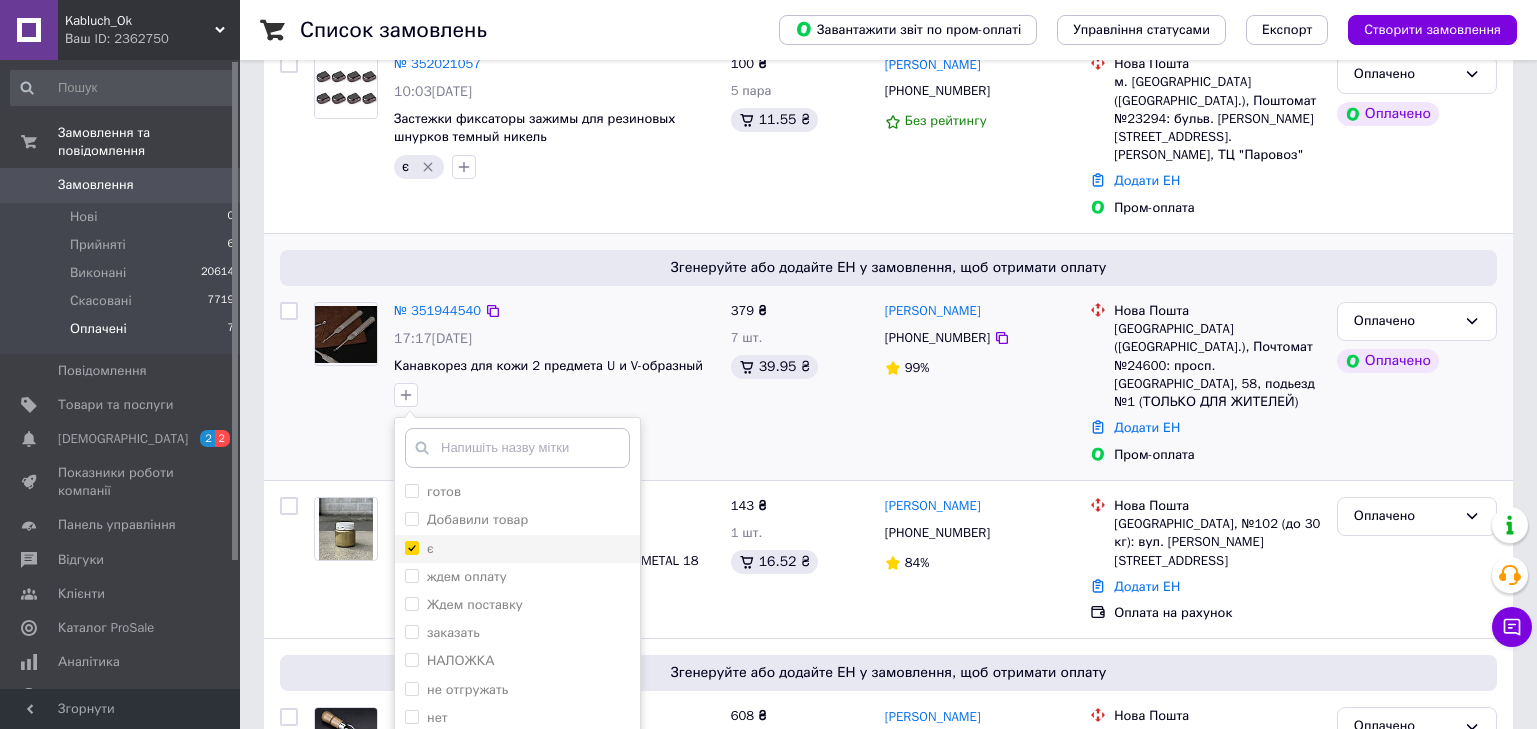 checkbox on "true" 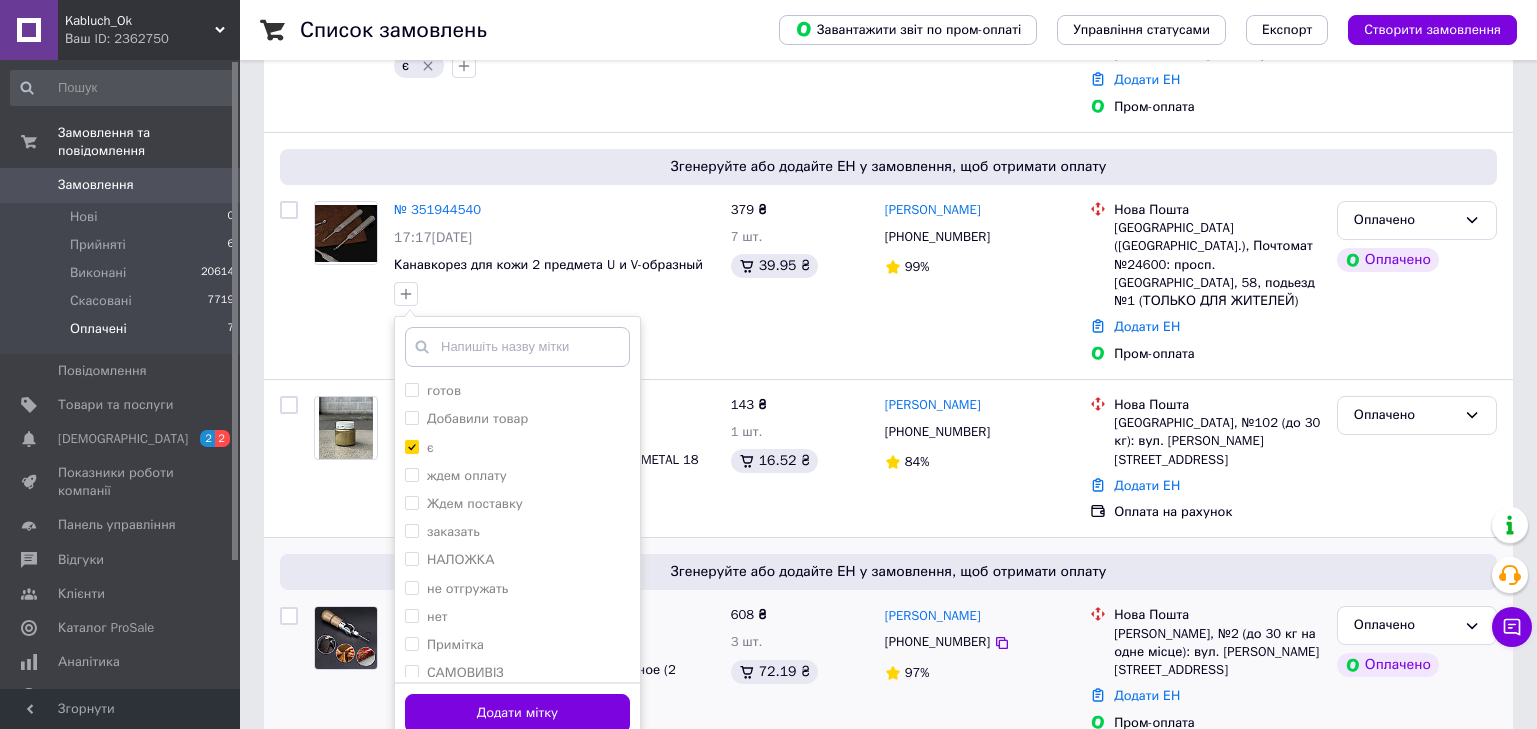 scroll, scrollTop: 500, scrollLeft: 0, axis: vertical 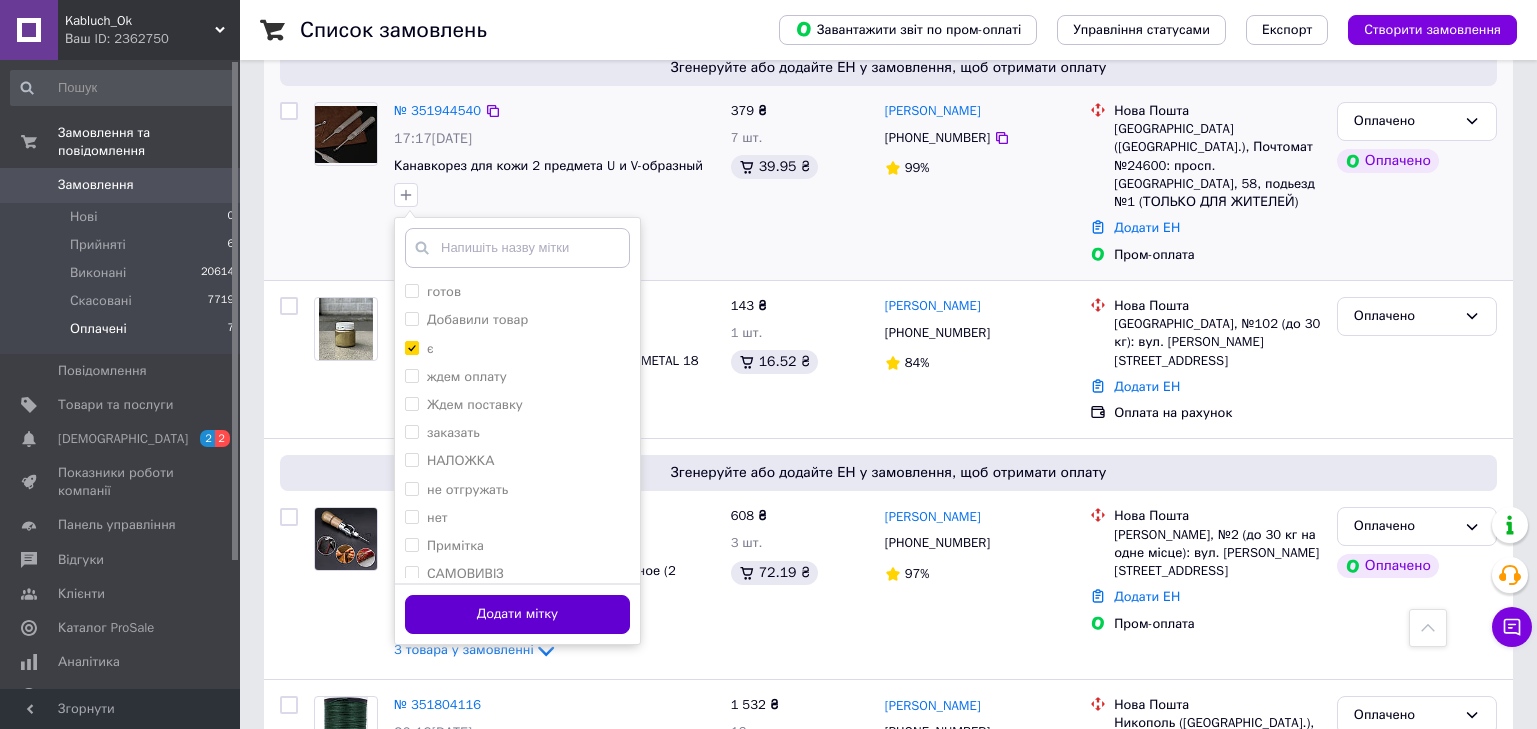 click on "Додати мітку" at bounding box center [517, 614] 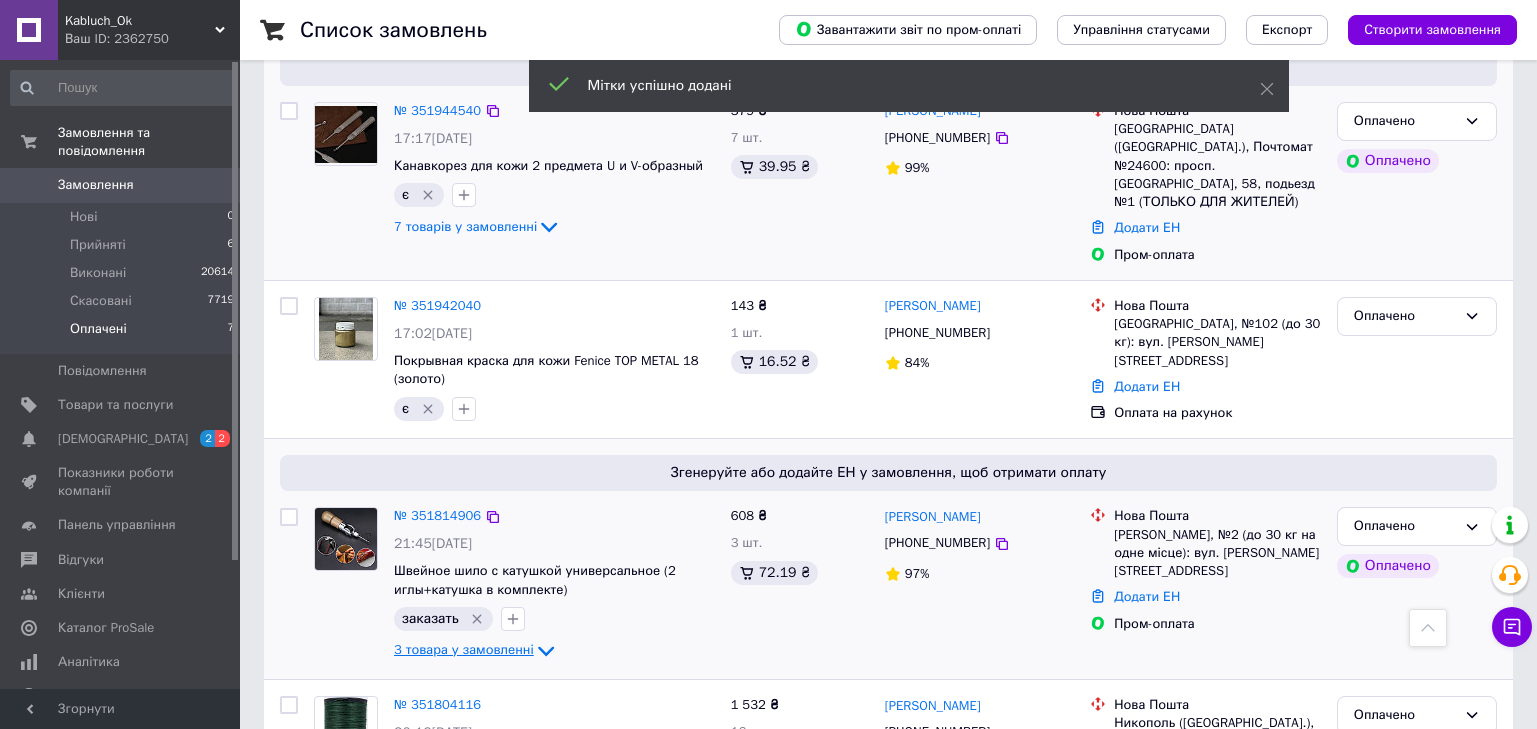 click on "3 товара у замовленні" at bounding box center [464, 650] 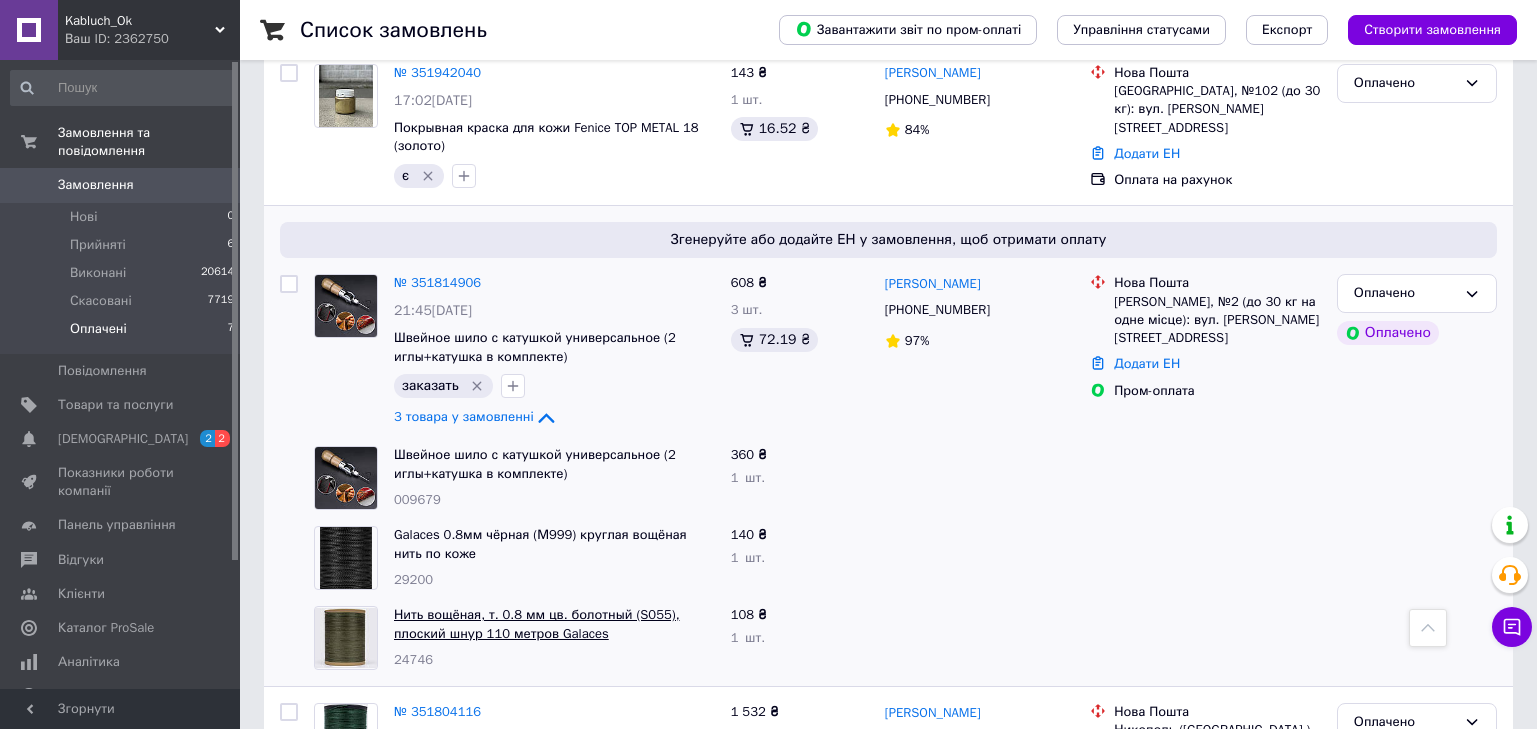 scroll, scrollTop: 700, scrollLeft: 0, axis: vertical 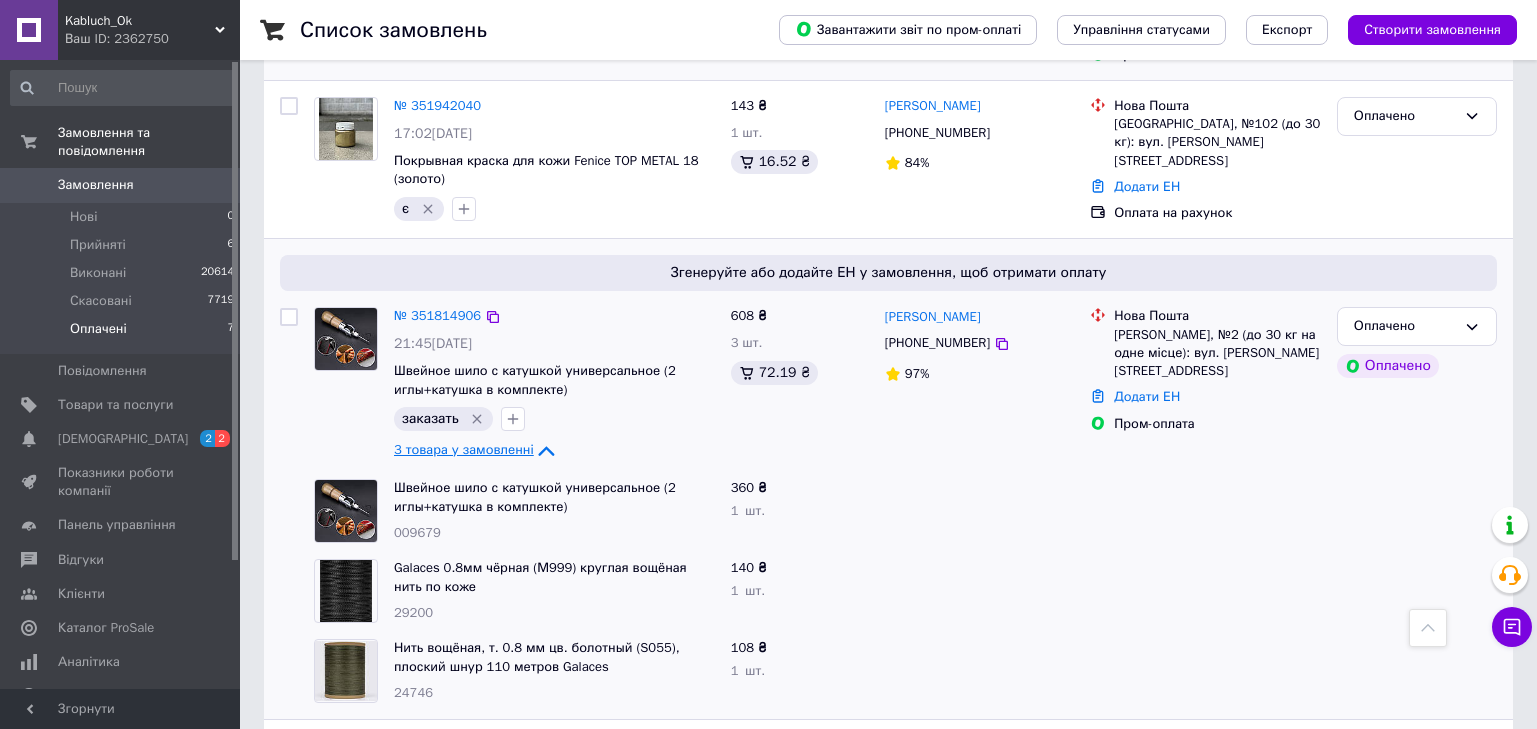 click 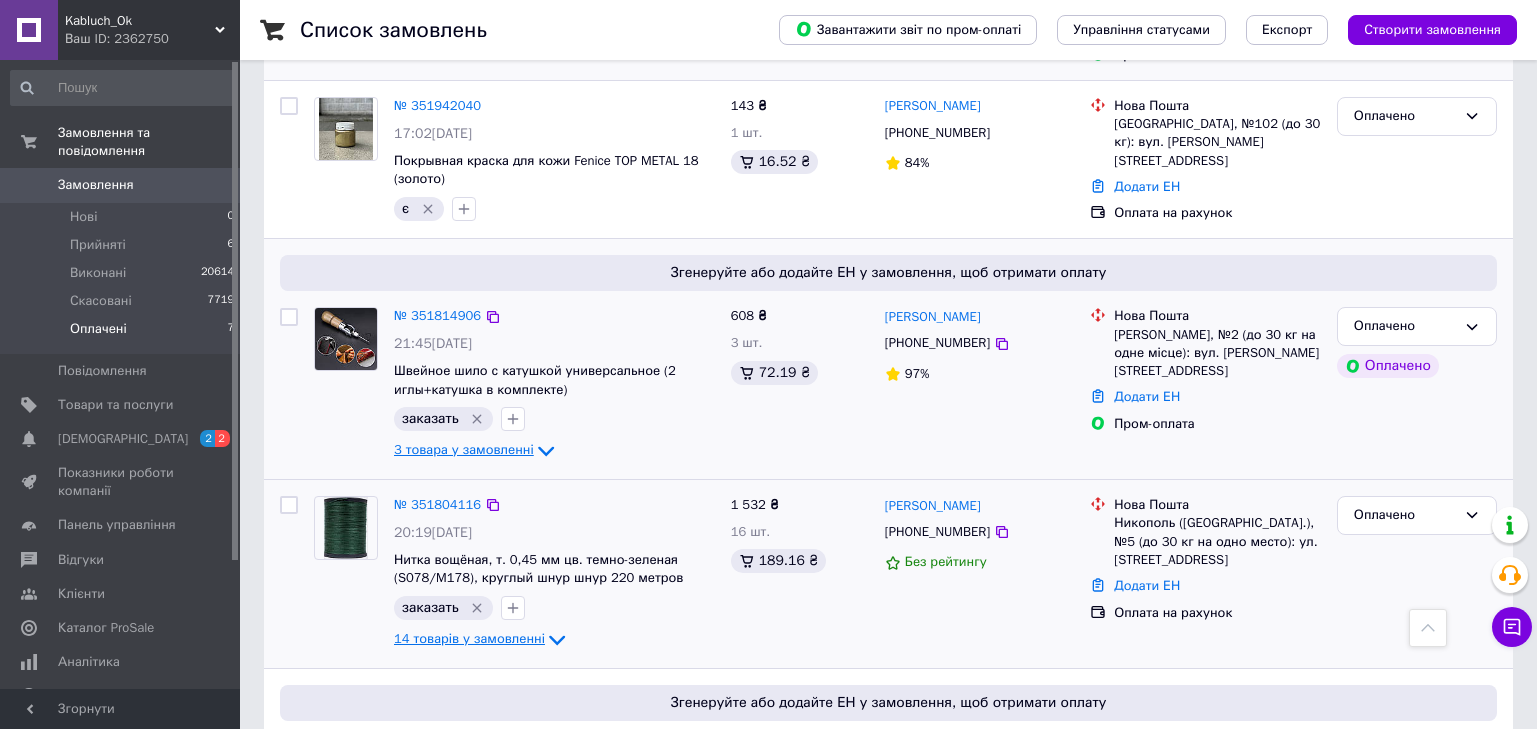 click on "14 товарів у замовленні" at bounding box center (469, 639) 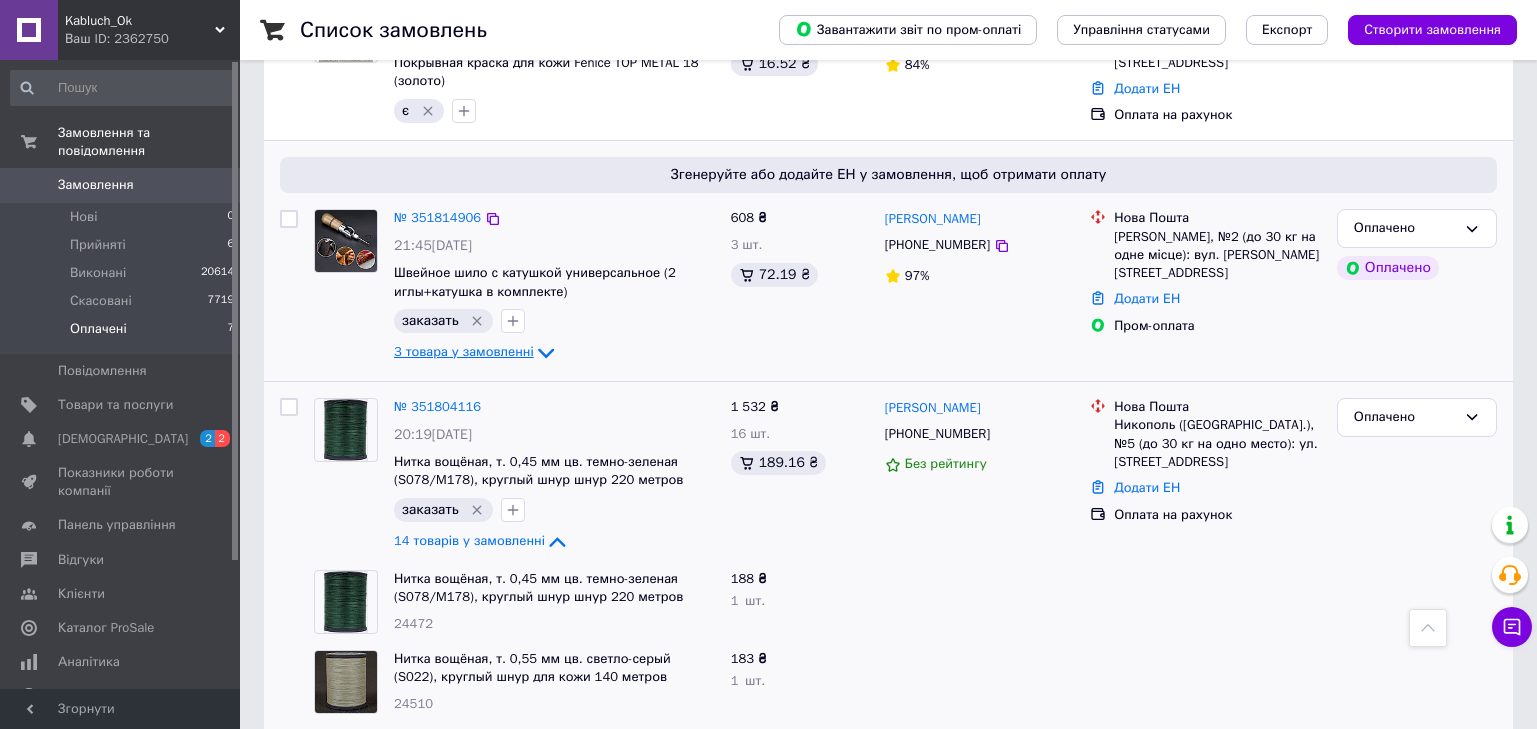 scroll, scrollTop: 800, scrollLeft: 0, axis: vertical 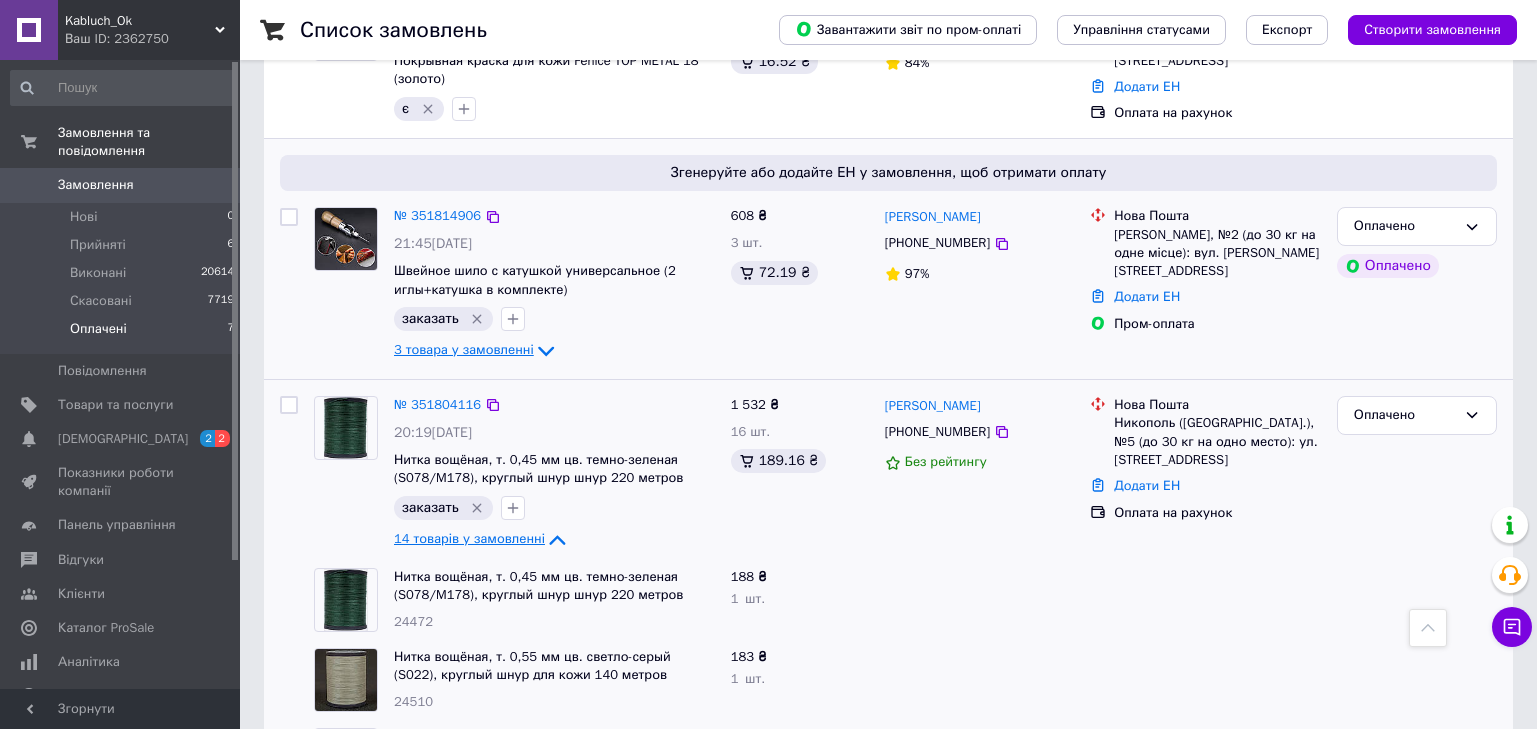 click on "14 товарів у замовленні" at bounding box center (469, 539) 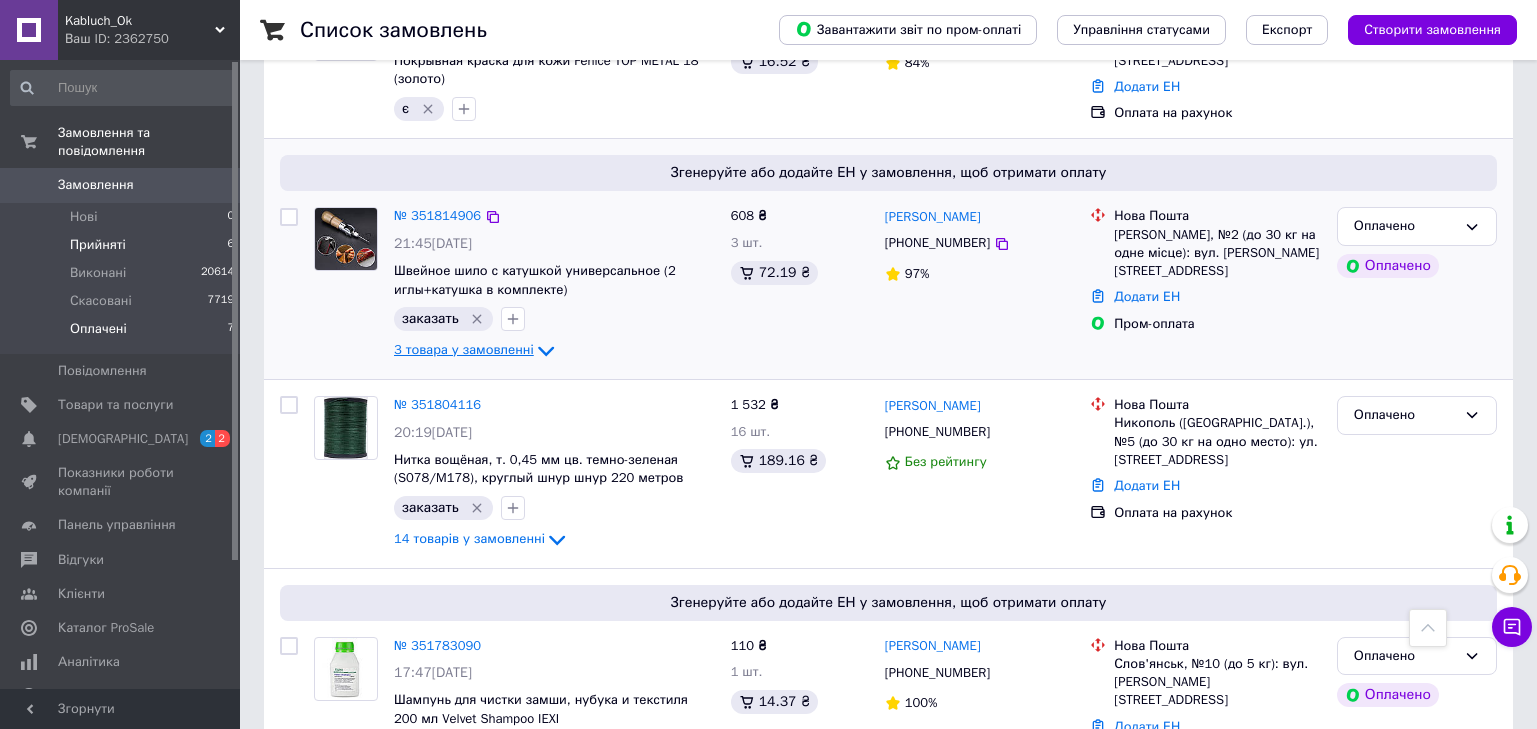 click on "Прийняті" at bounding box center (98, 245) 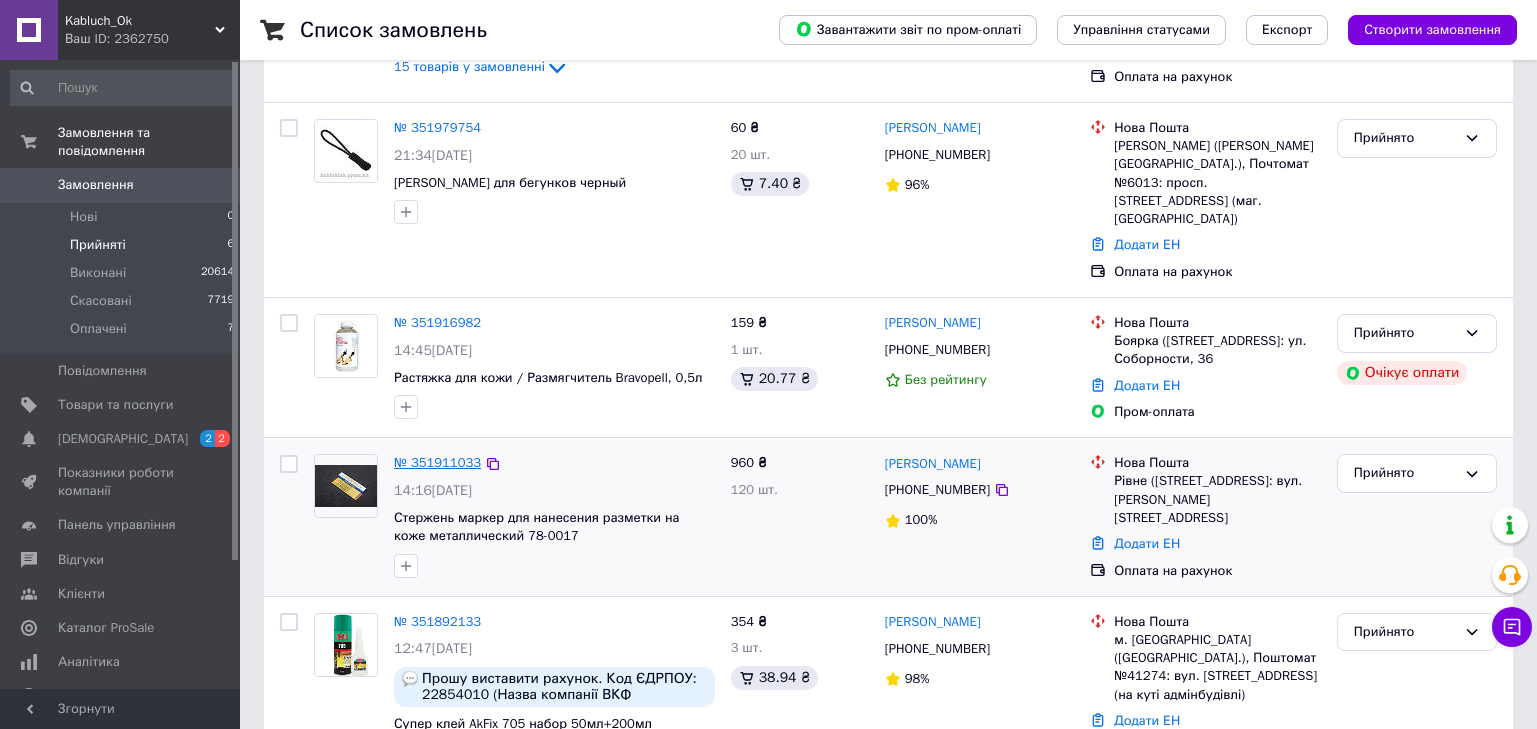 scroll, scrollTop: 400, scrollLeft: 0, axis: vertical 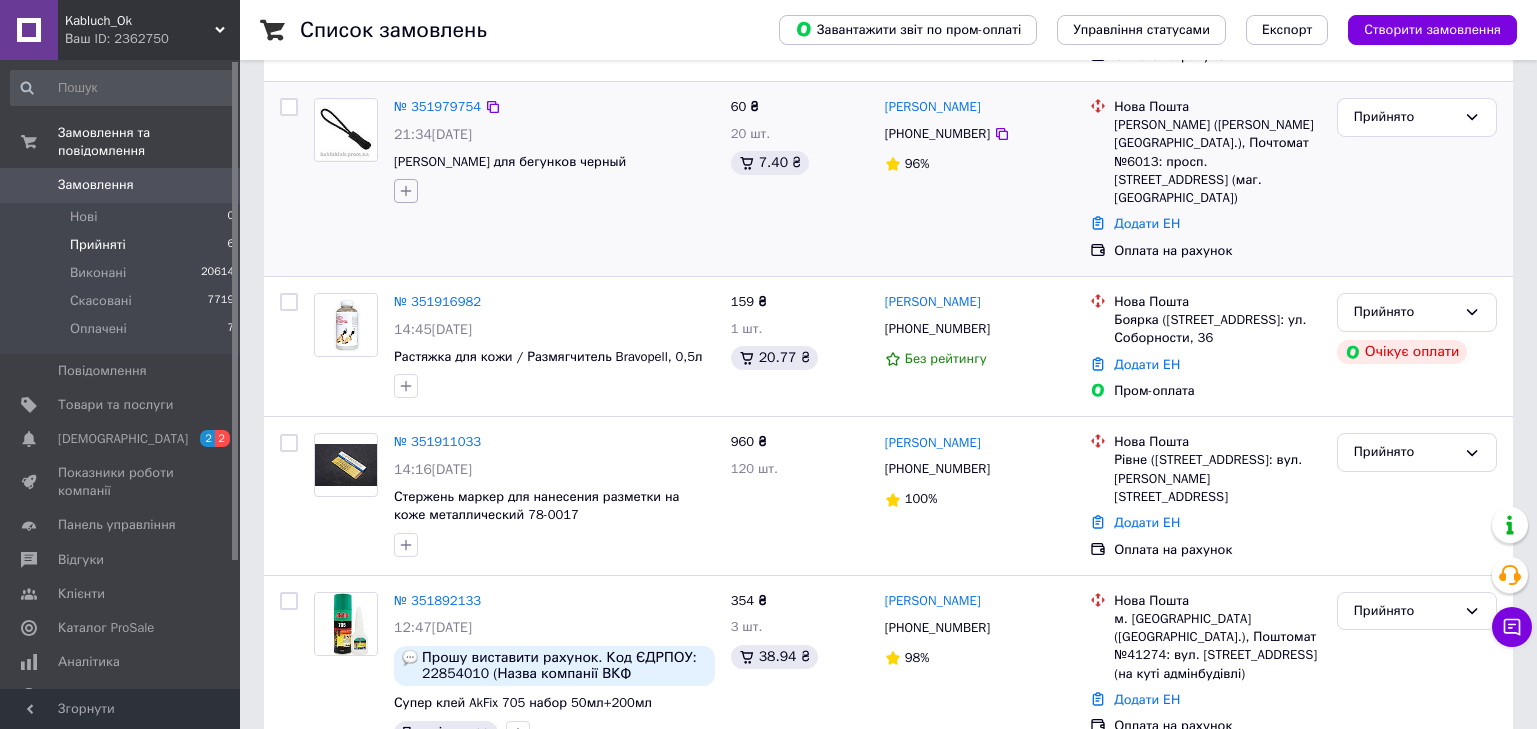 click at bounding box center [406, 191] 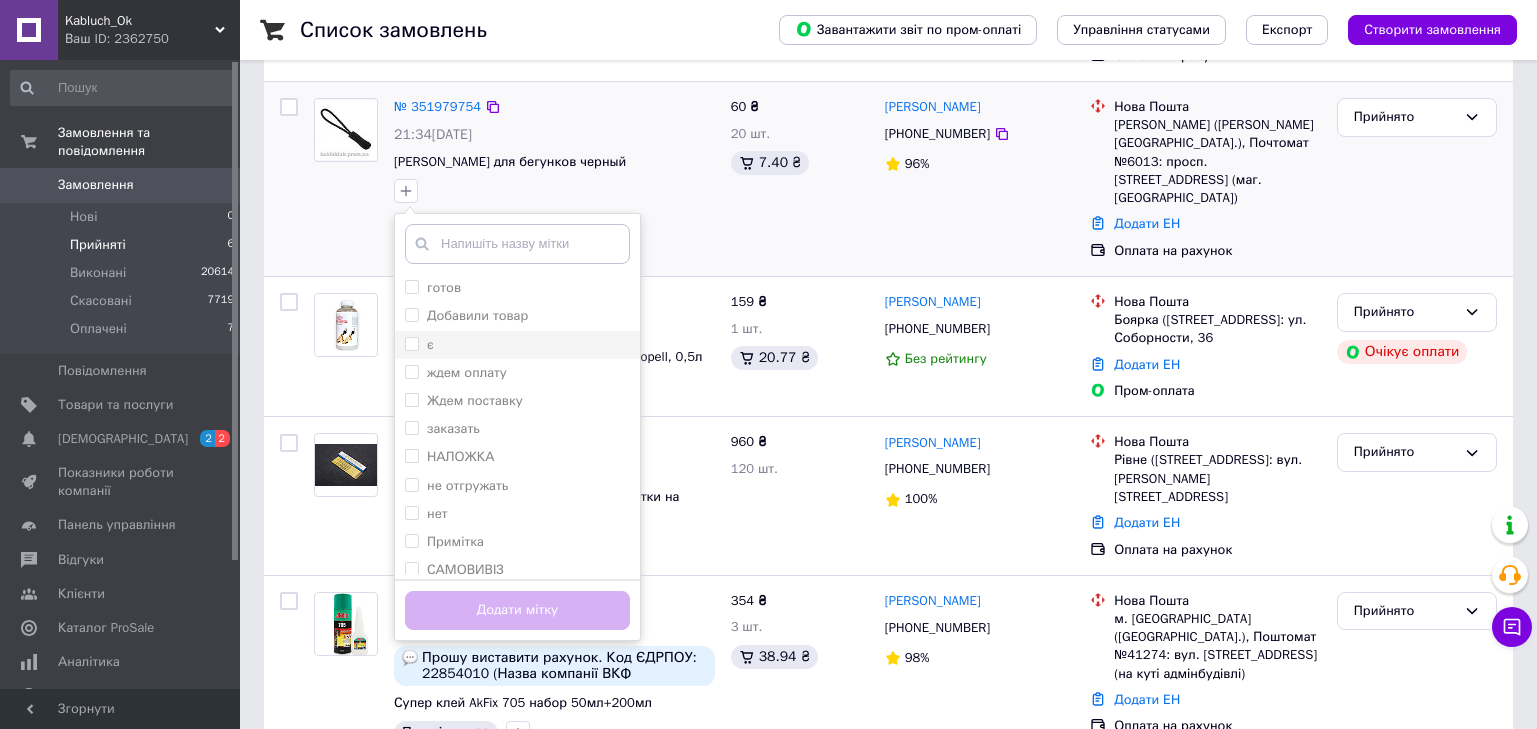 click on "є" at bounding box center (411, 343) 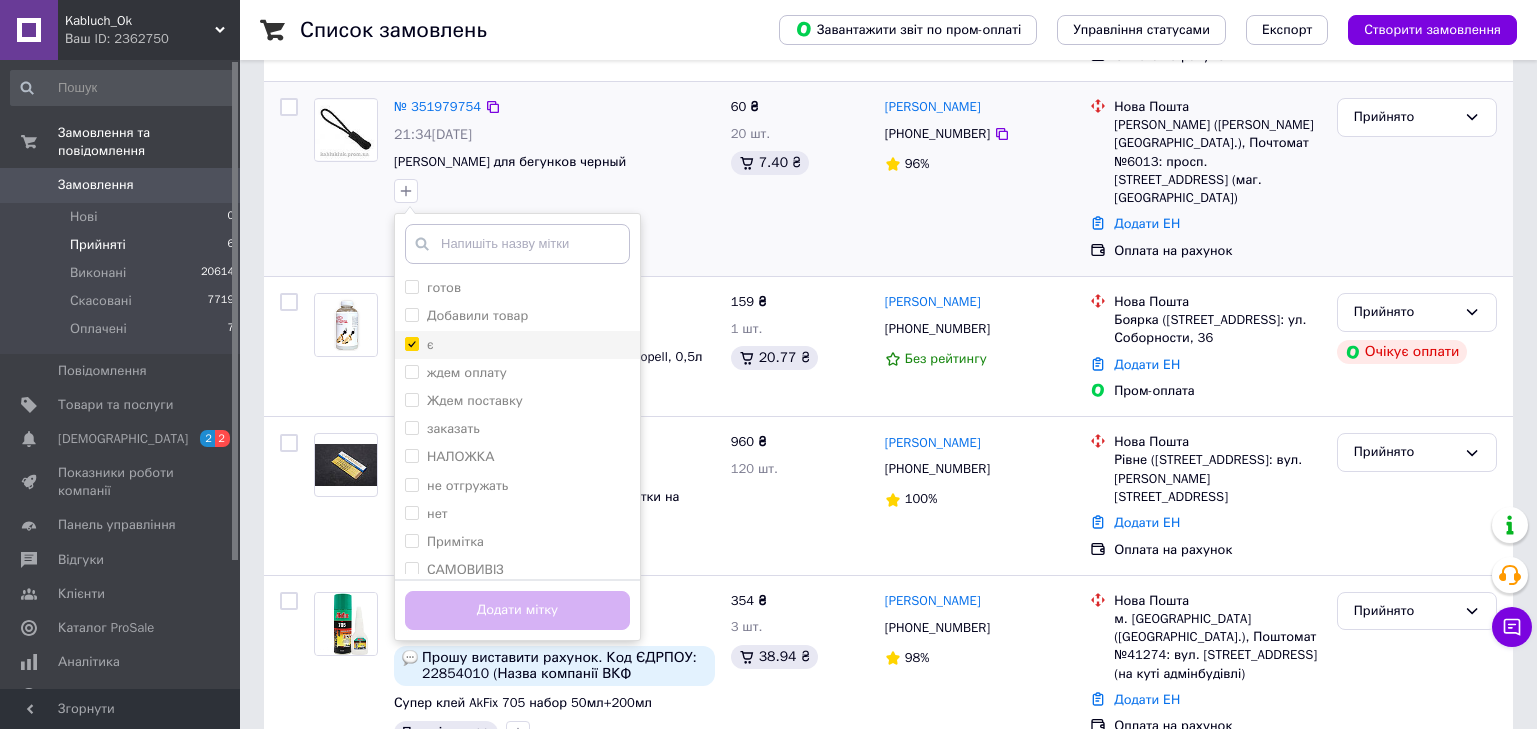 checkbox on "true" 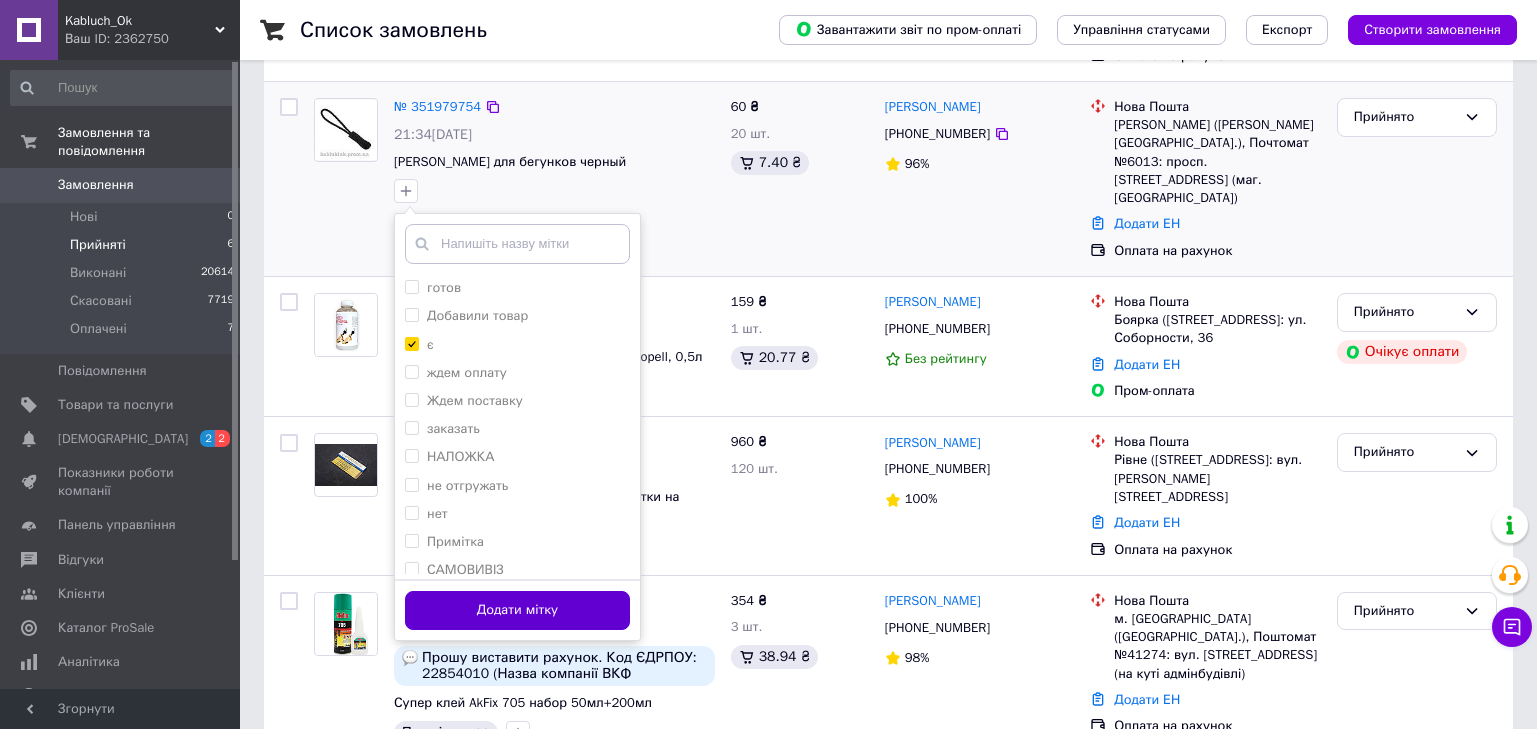 click on "Додати мітку" at bounding box center (517, 610) 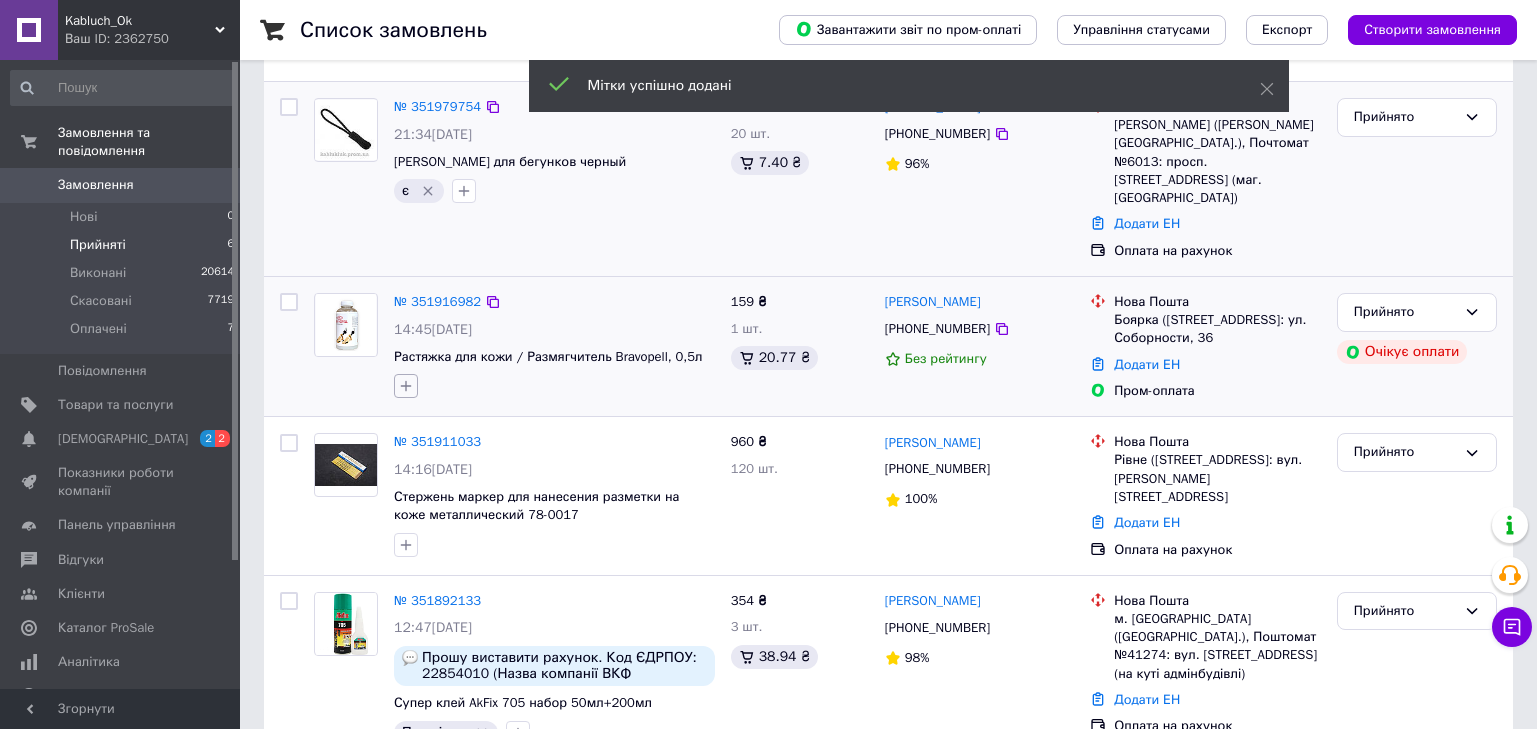 click 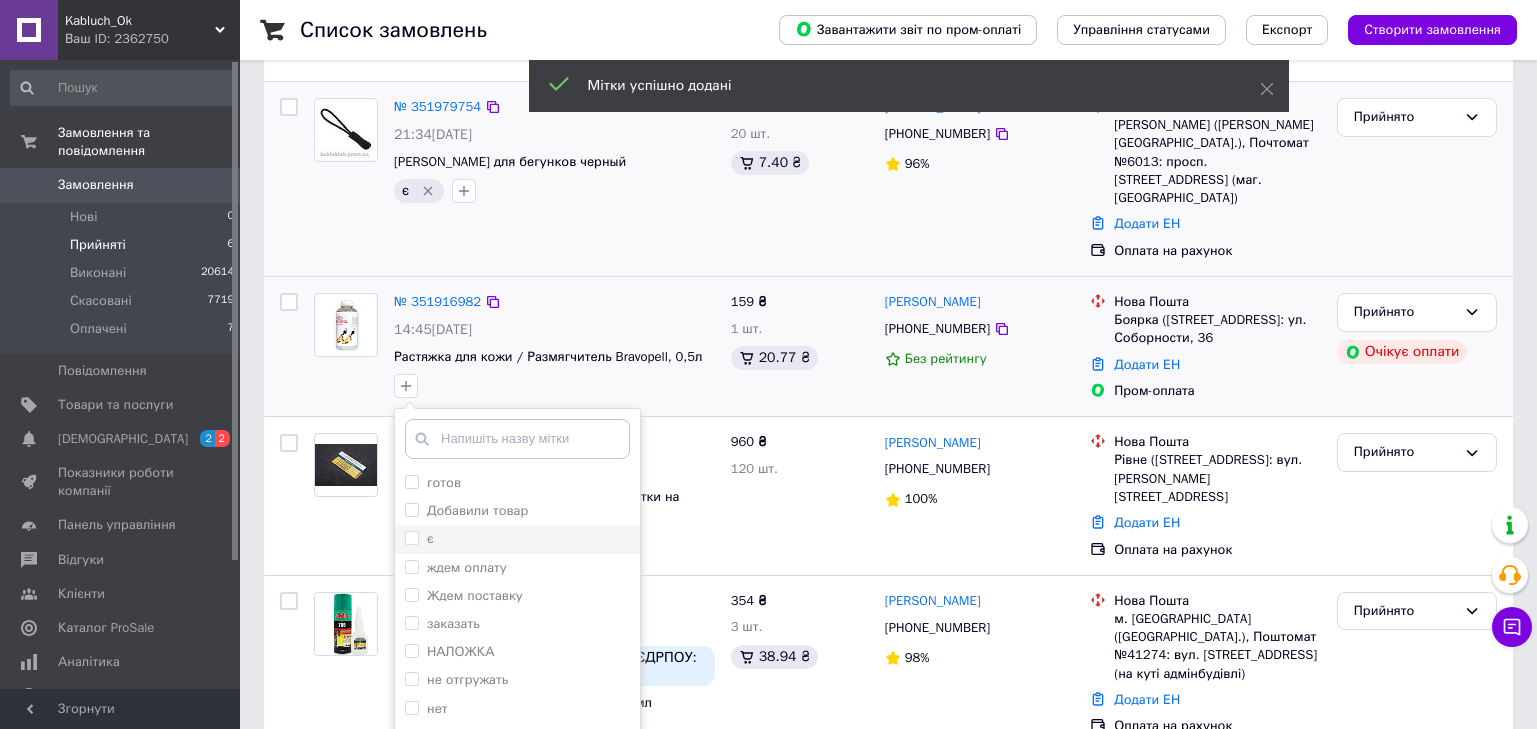 click on "є" at bounding box center [411, 537] 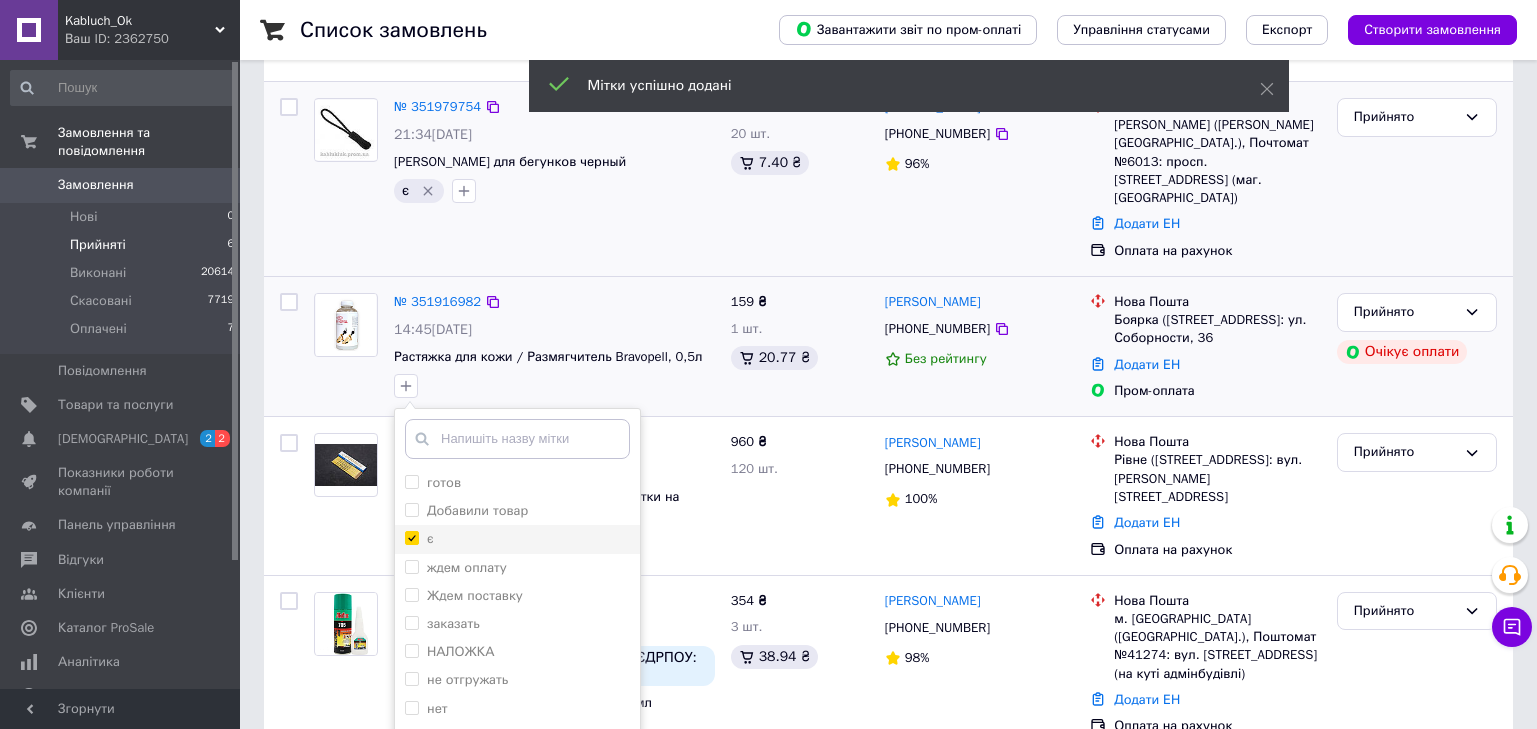 checkbox on "true" 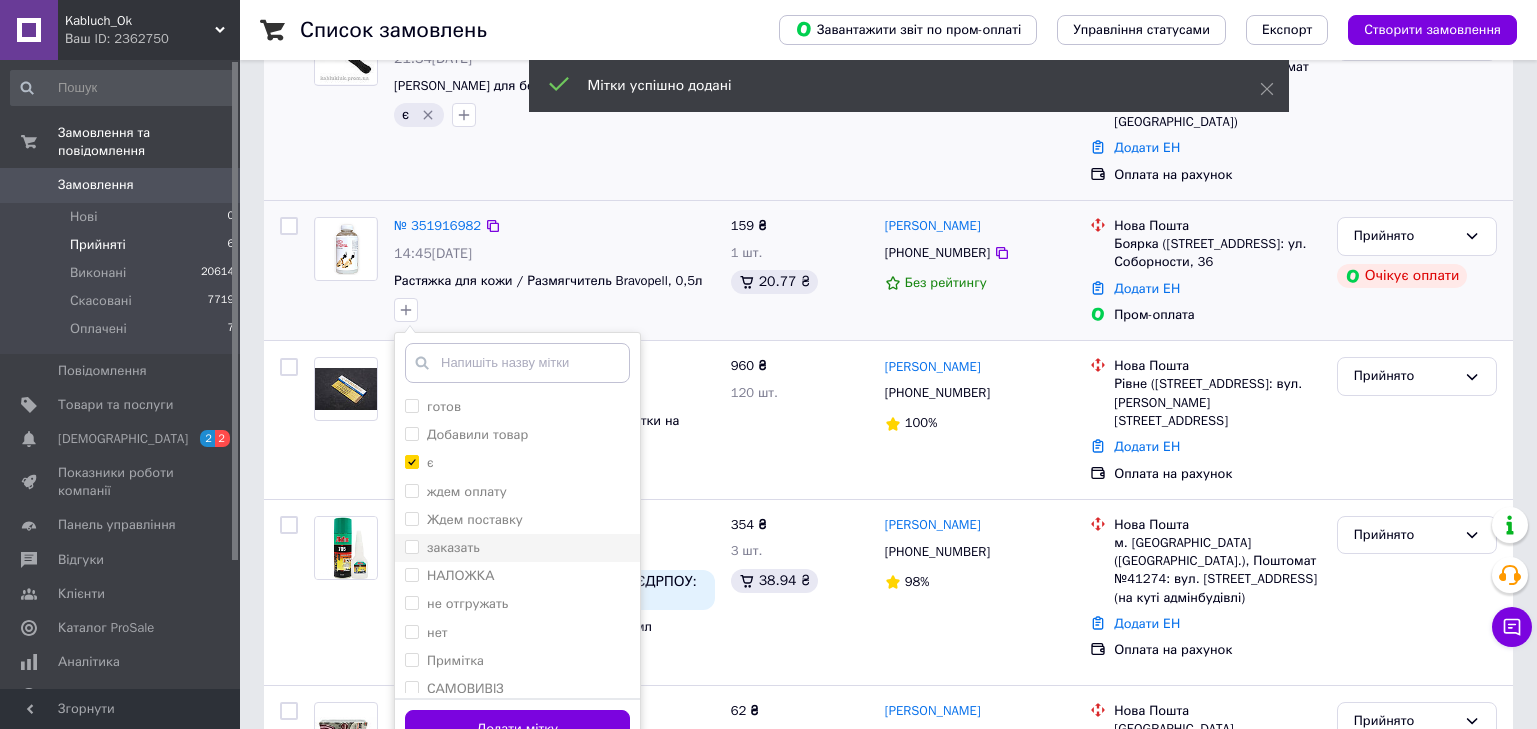 scroll, scrollTop: 552, scrollLeft: 0, axis: vertical 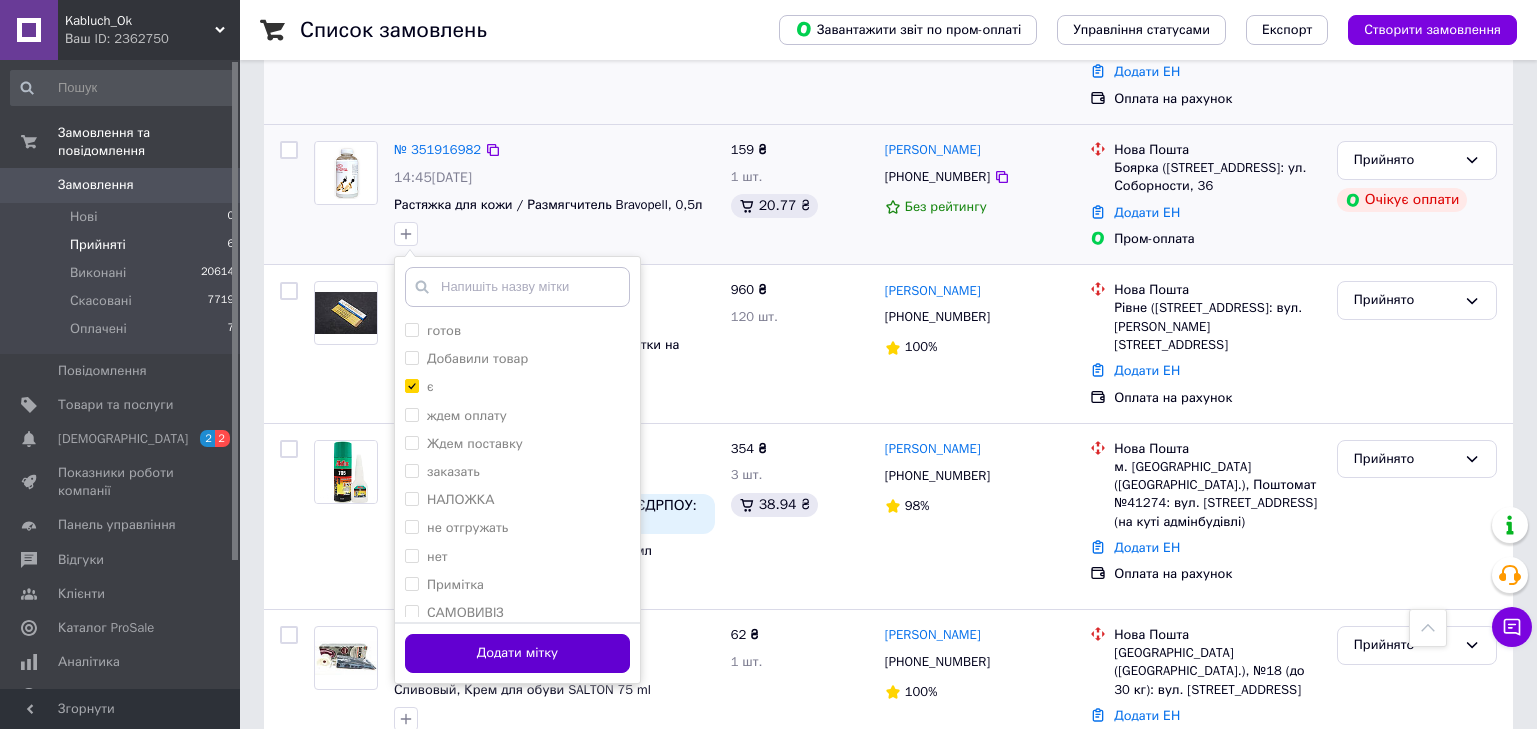 click on "Додати мітку" at bounding box center (517, 653) 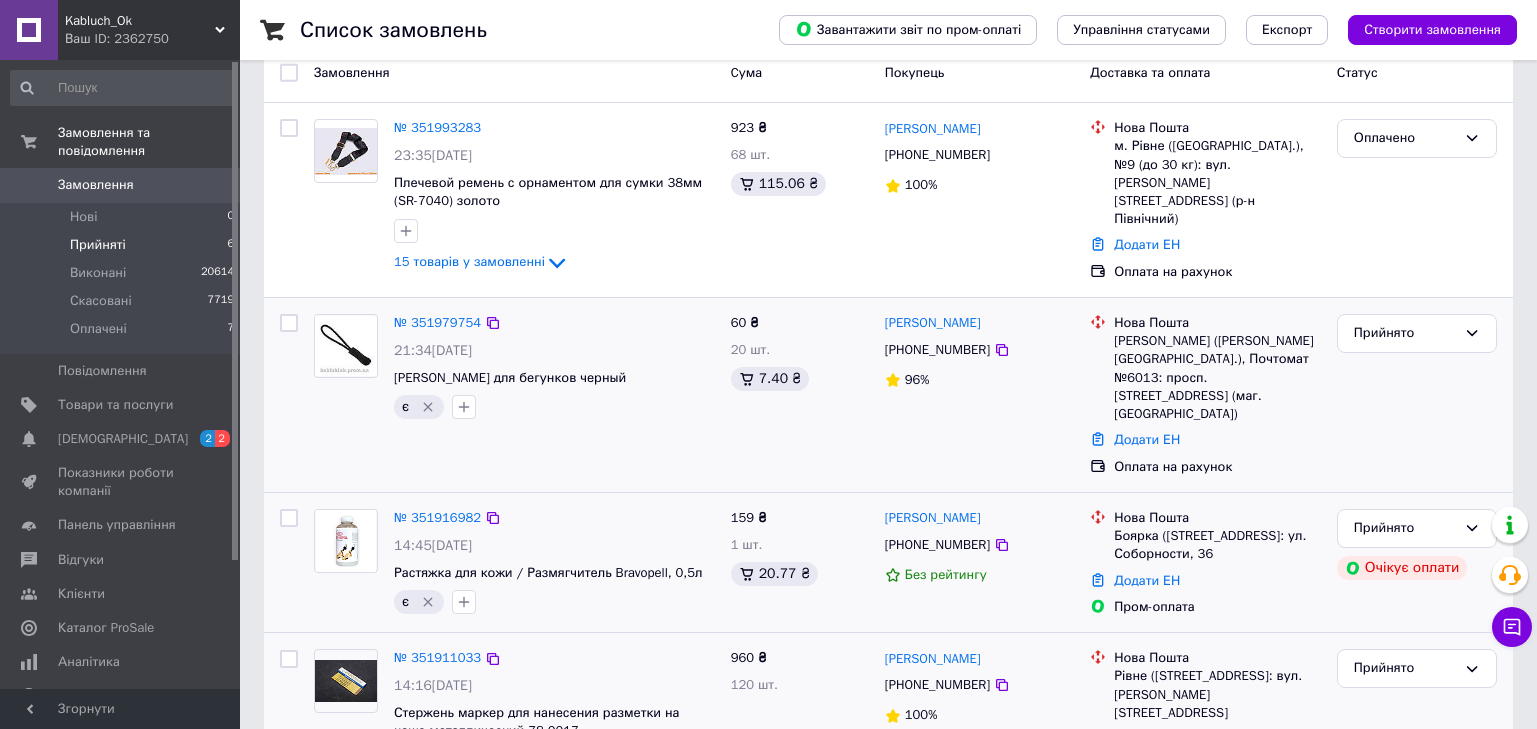scroll, scrollTop: 152, scrollLeft: 0, axis: vertical 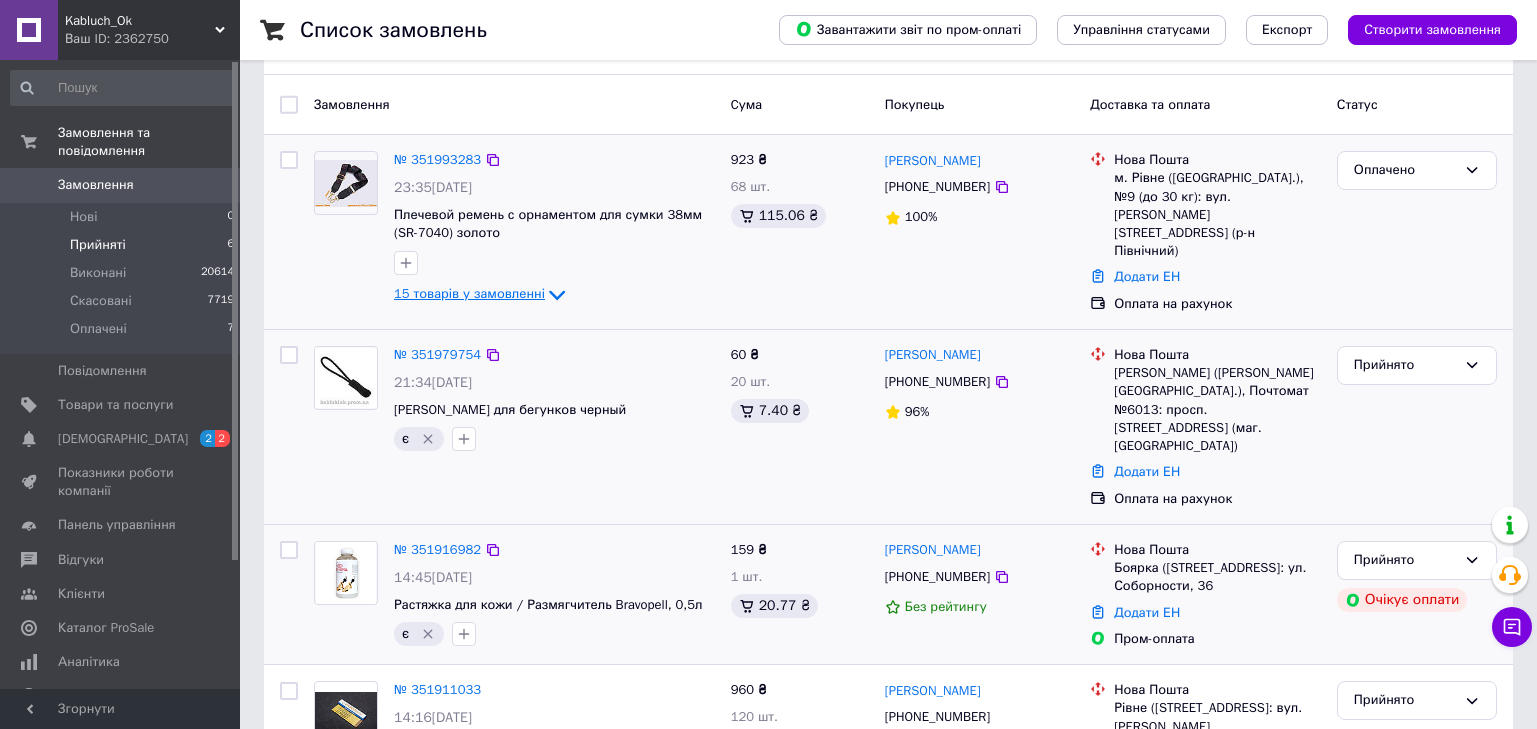 click on "15 товарів у замовленні" at bounding box center (469, 294) 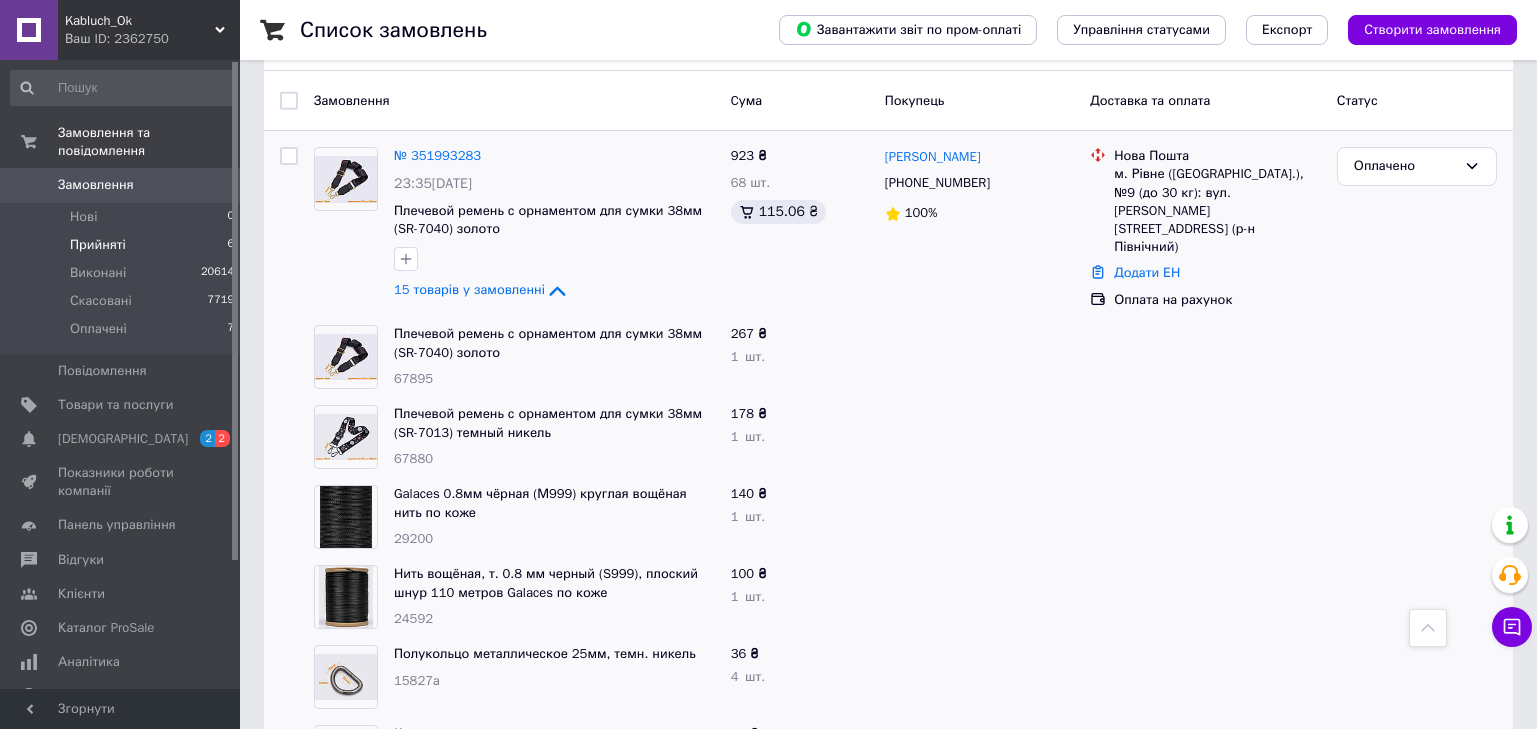 scroll, scrollTop: 152, scrollLeft: 0, axis: vertical 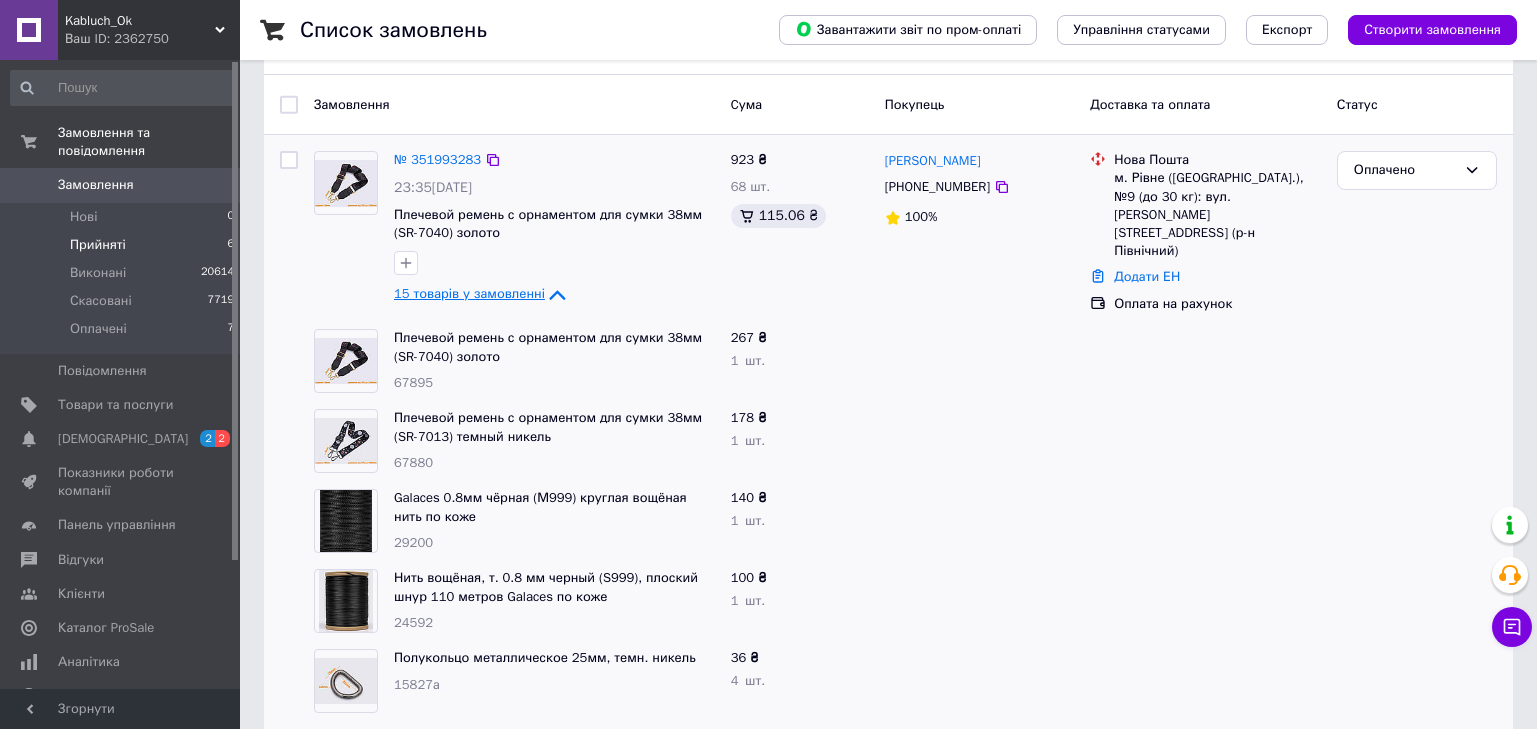 click on "15 товарів у замовленні" at bounding box center (469, 294) 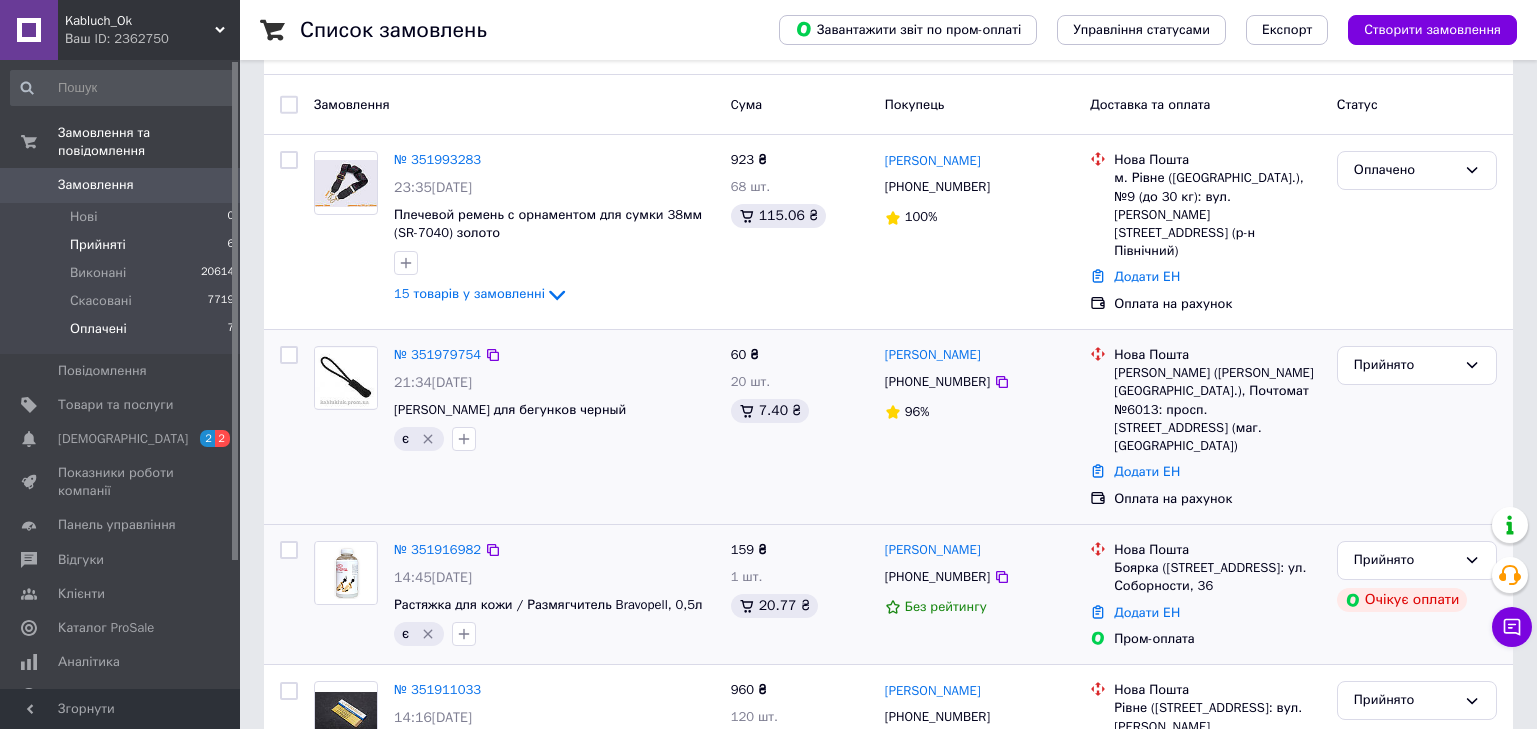 click on "Оплачені" at bounding box center [98, 329] 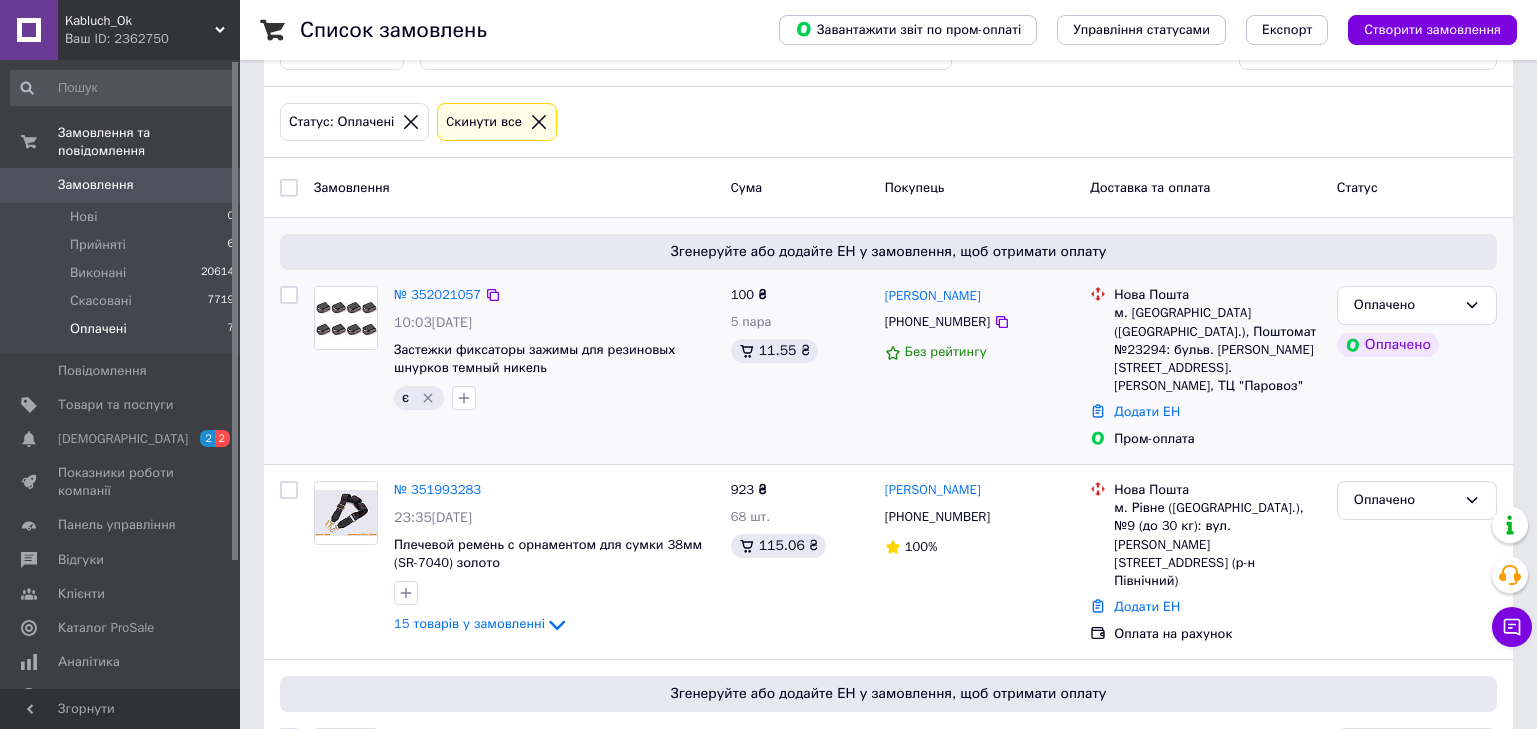 scroll, scrollTop: 100, scrollLeft: 0, axis: vertical 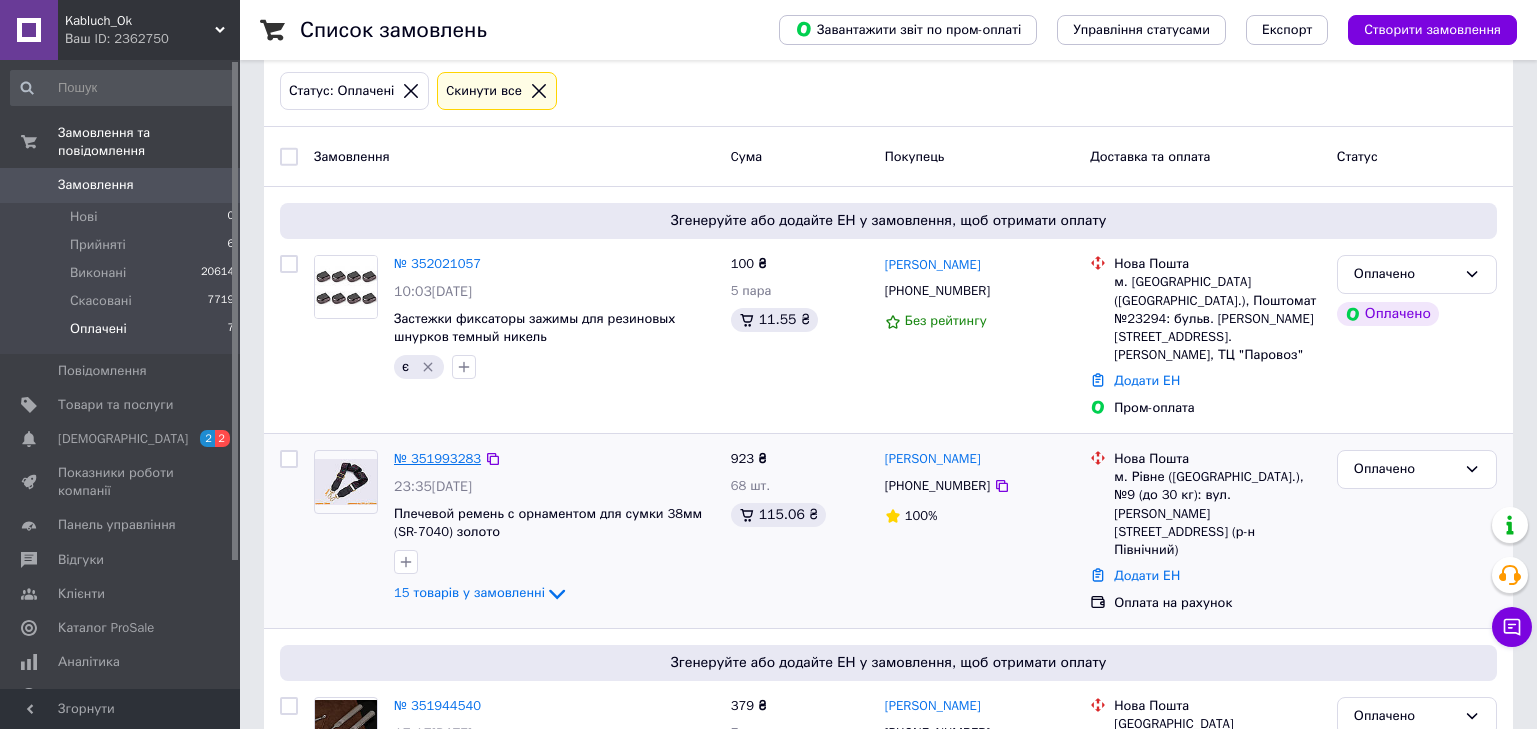 click on "№ 351993283" at bounding box center (437, 458) 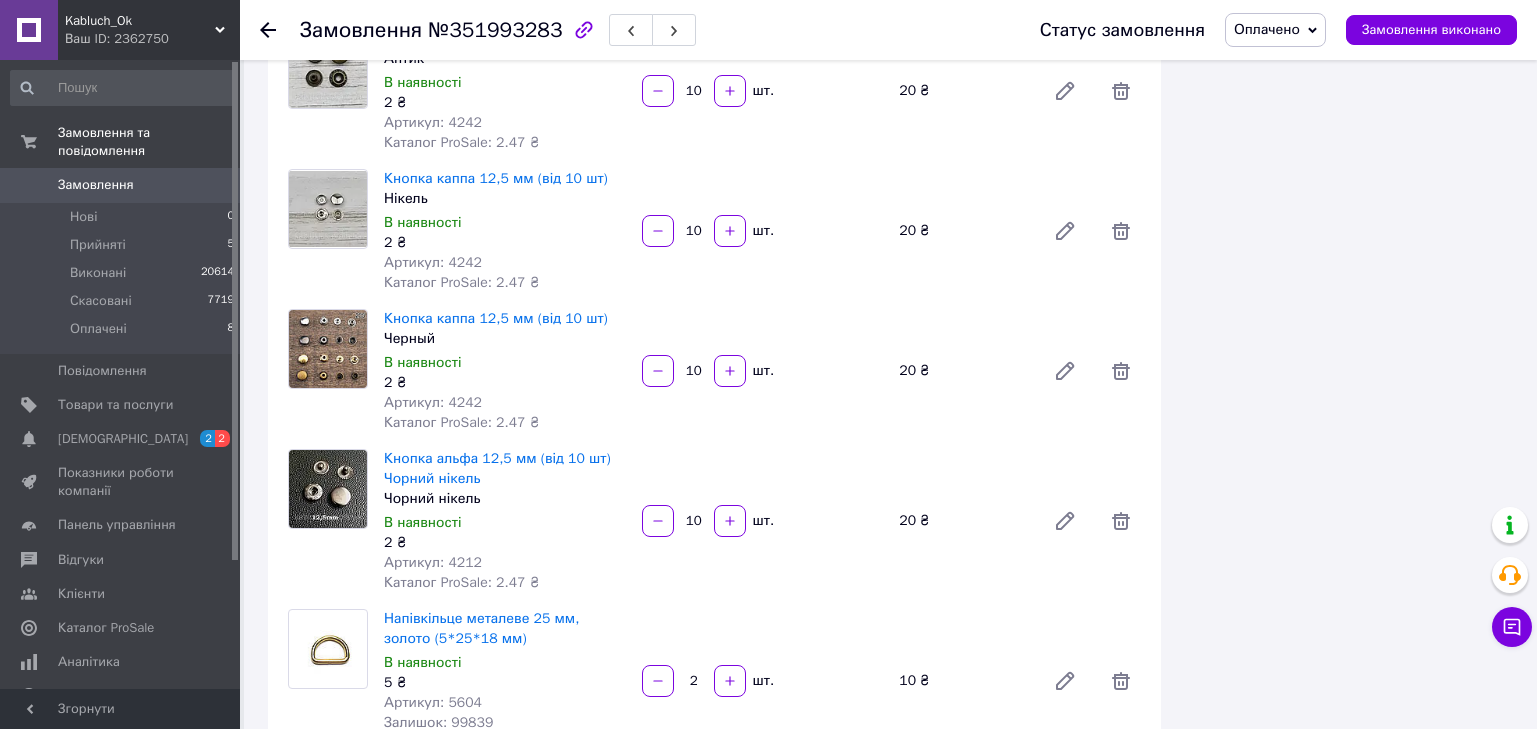 scroll, scrollTop: 1700, scrollLeft: 0, axis: vertical 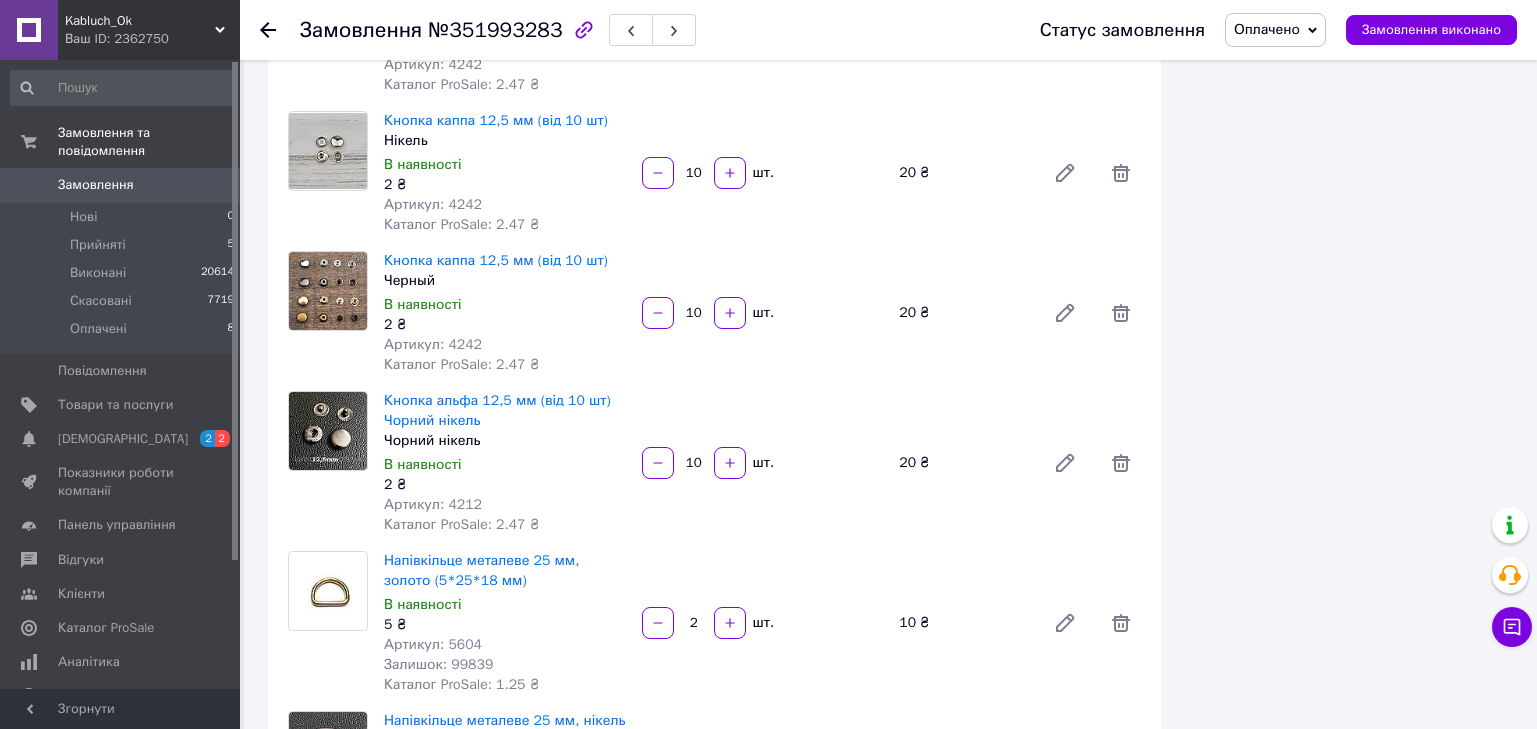 click on "В наявності" at bounding box center (505, 605) 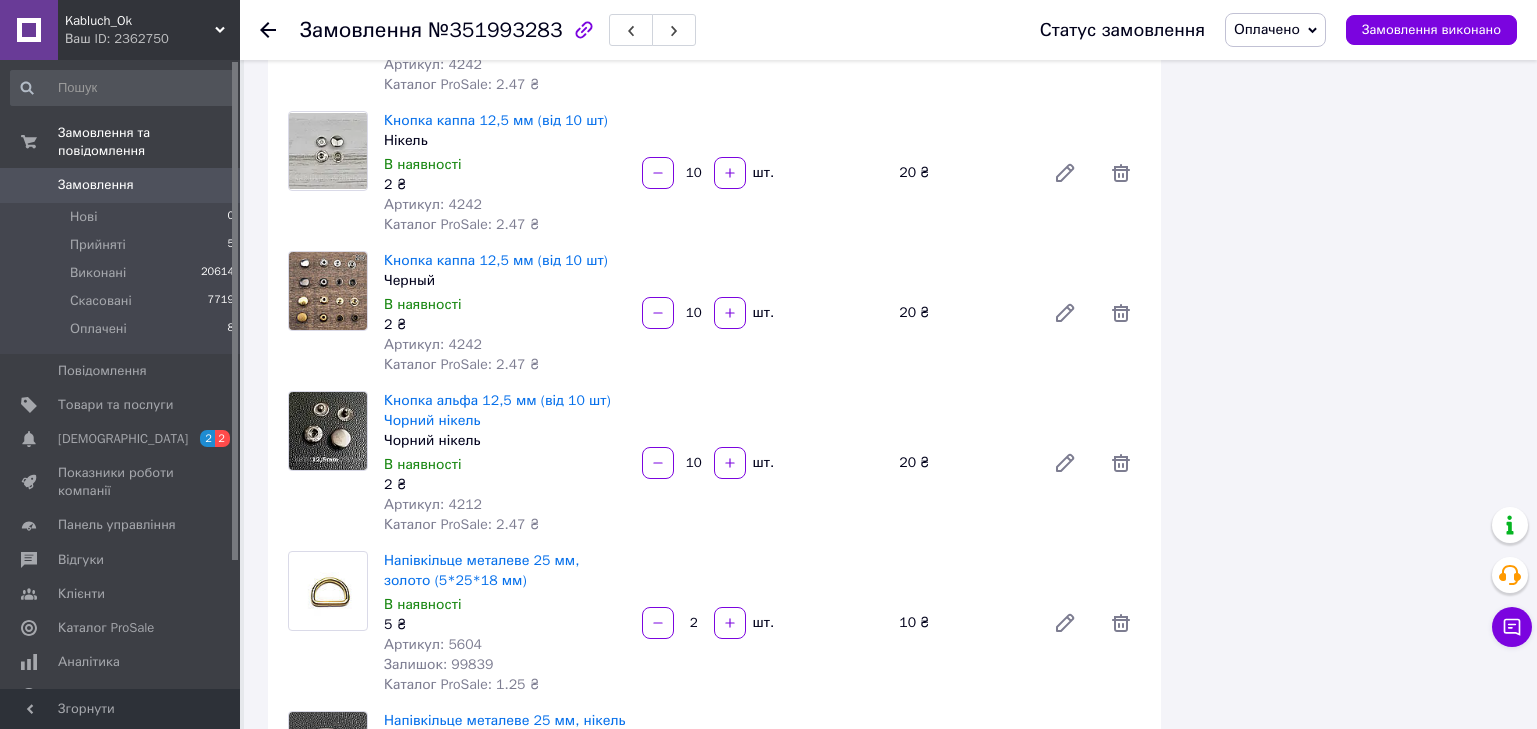 click on "Всього 15 товарів 923 ₴ Доставка Необхідно уточнити Знижка Додати Всього до сплати 923 ₴ Комісія за замовлення 115.06 ₴ Дії Написати покупцеві   Чат Viber Telegram Запит на відгук про компанію   Скопіювати запит на відгук У вас є 29 днів, щоб відправити запит на відгук покупцеві, скопіювавши посилання.   Видати чек   Завантажити PDF   Друк PDF   Дублювати замовлення Мітки Особисті нотатки, які бачите лише ви. З їх допомогою можна фільтрувати замовлення Примітки Залишилося 300 символів Очистити Зберегти" at bounding box center [1349, 171] 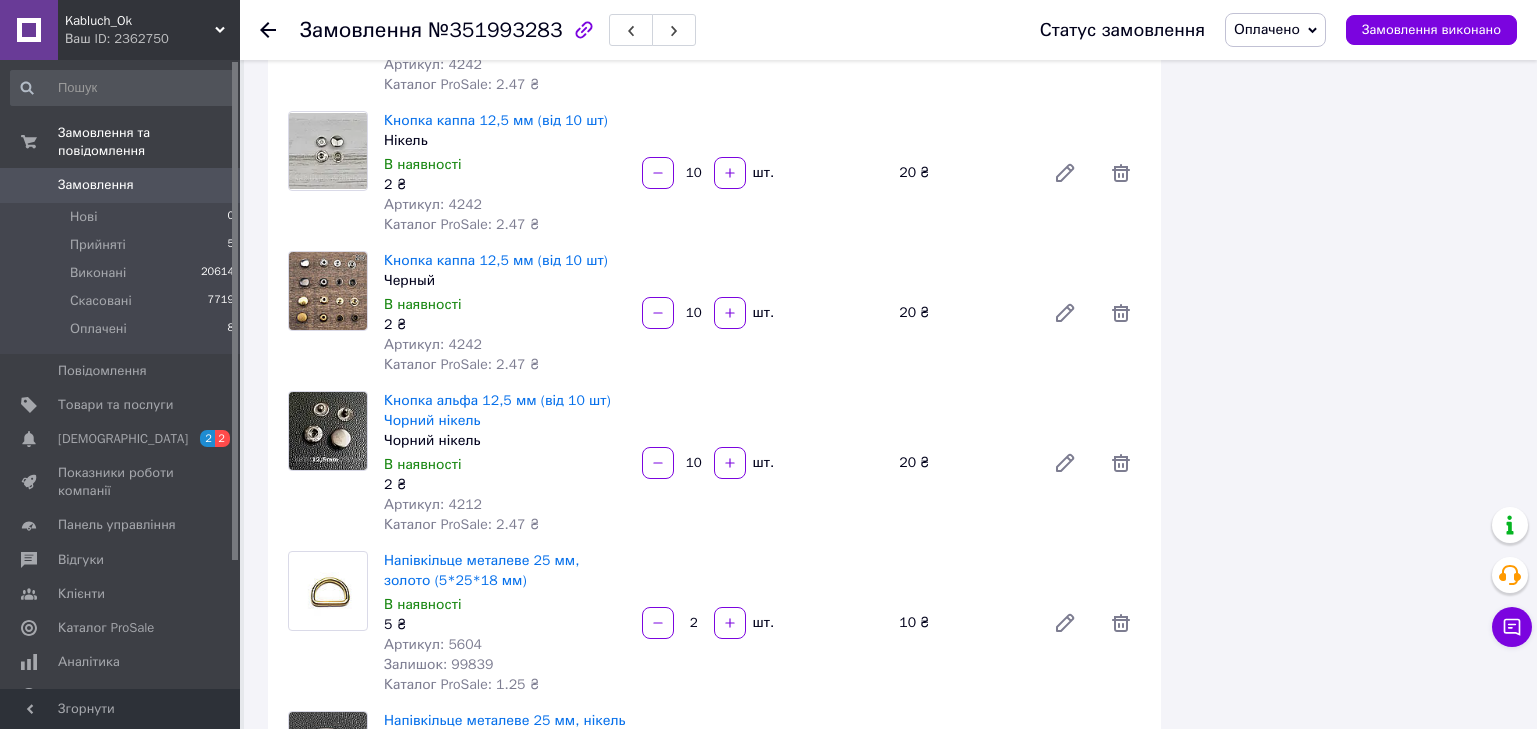 drag, startPoint x: 1352, startPoint y: 319, endPoint x: 1326, endPoint y: 162, distance: 159.1383 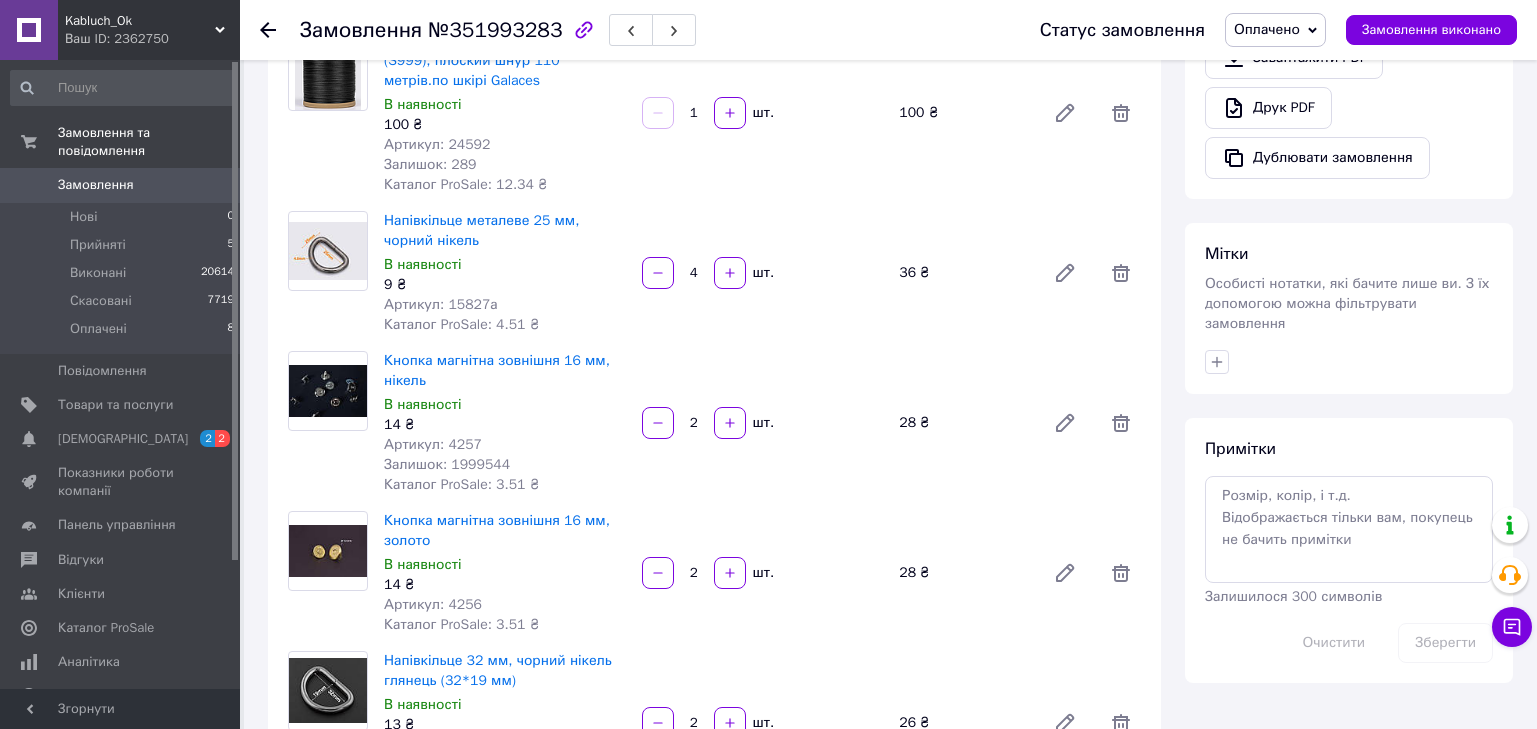 scroll, scrollTop: 800, scrollLeft: 0, axis: vertical 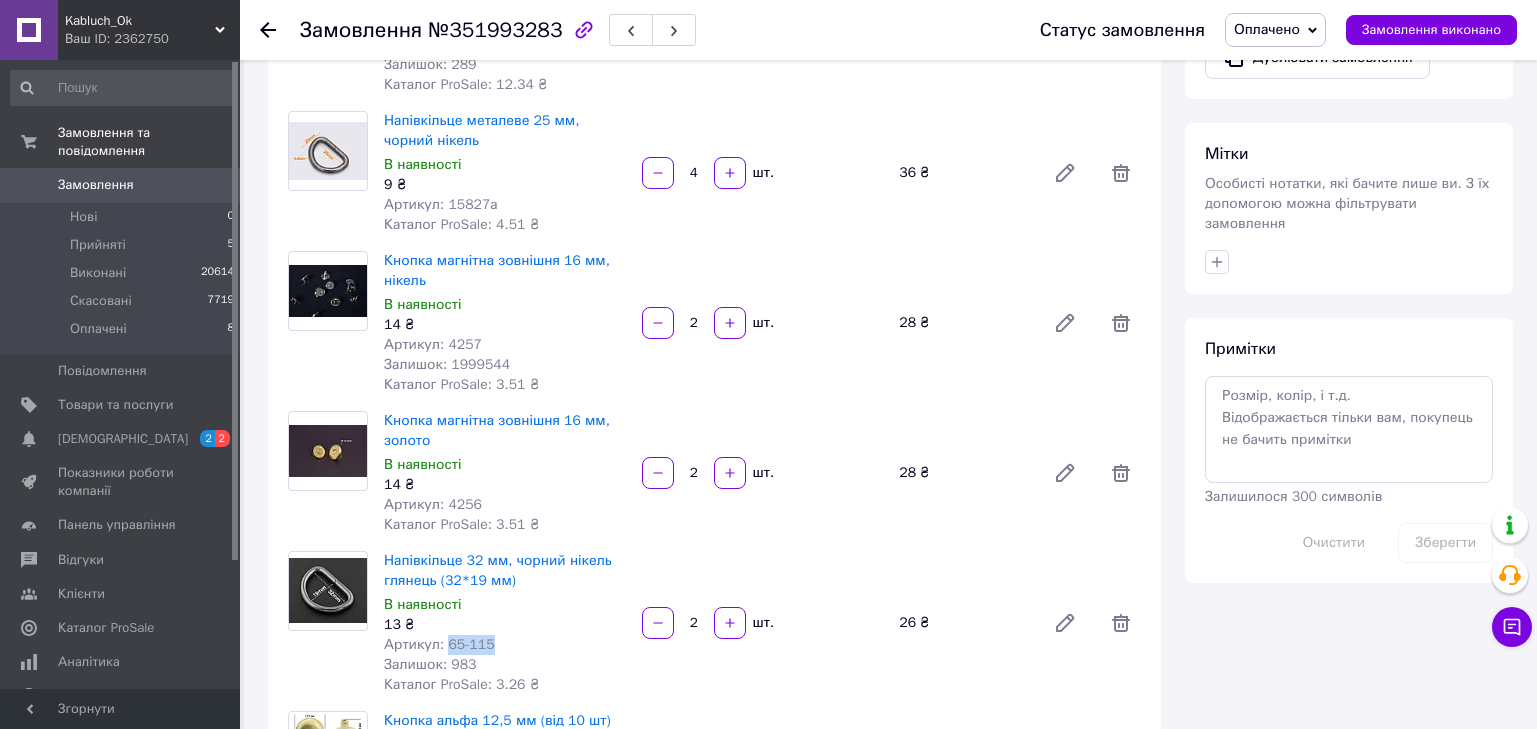 drag, startPoint x: 515, startPoint y: 623, endPoint x: 445, endPoint y: 614, distance: 70.5762 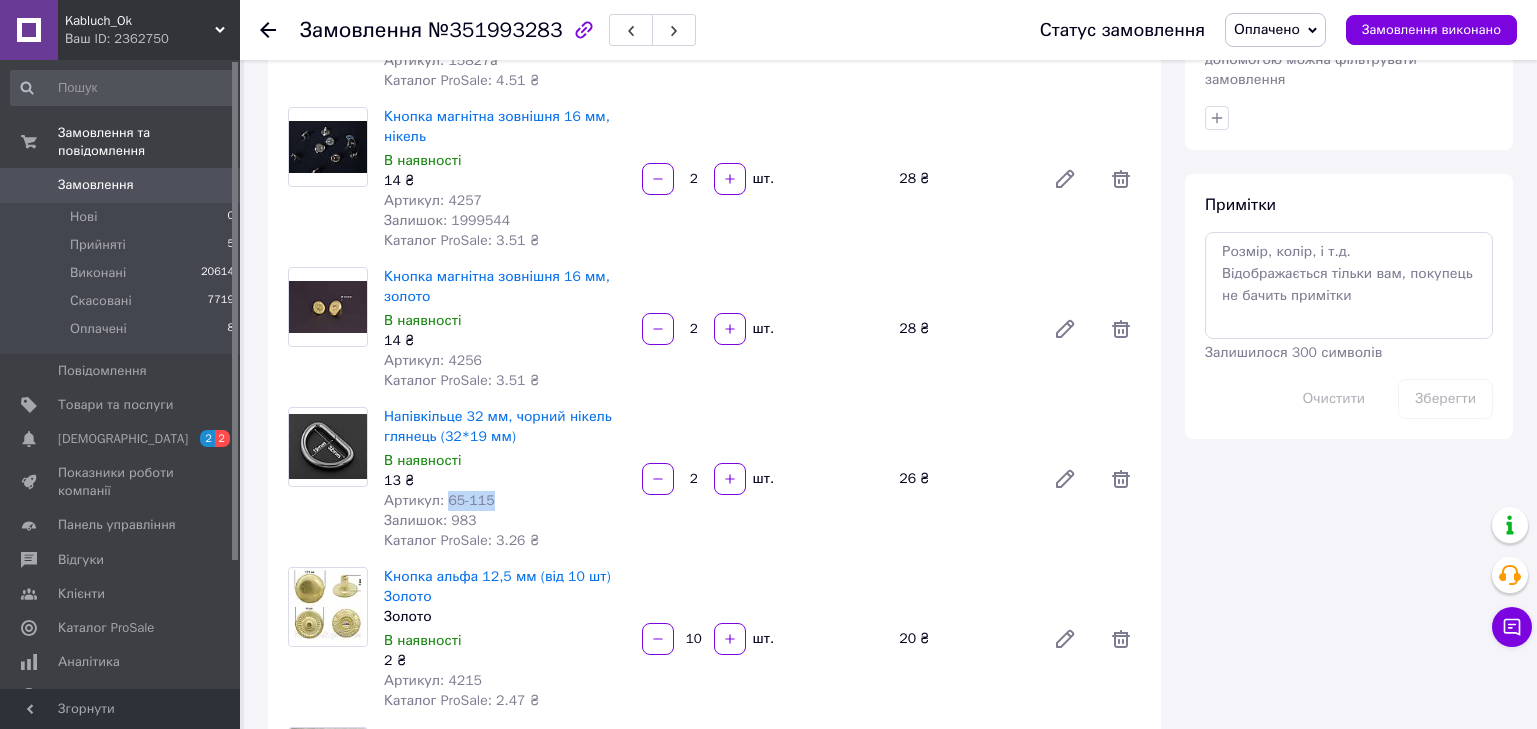 scroll, scrollTop: 1000, scrollLeft: 0, axis: vertical 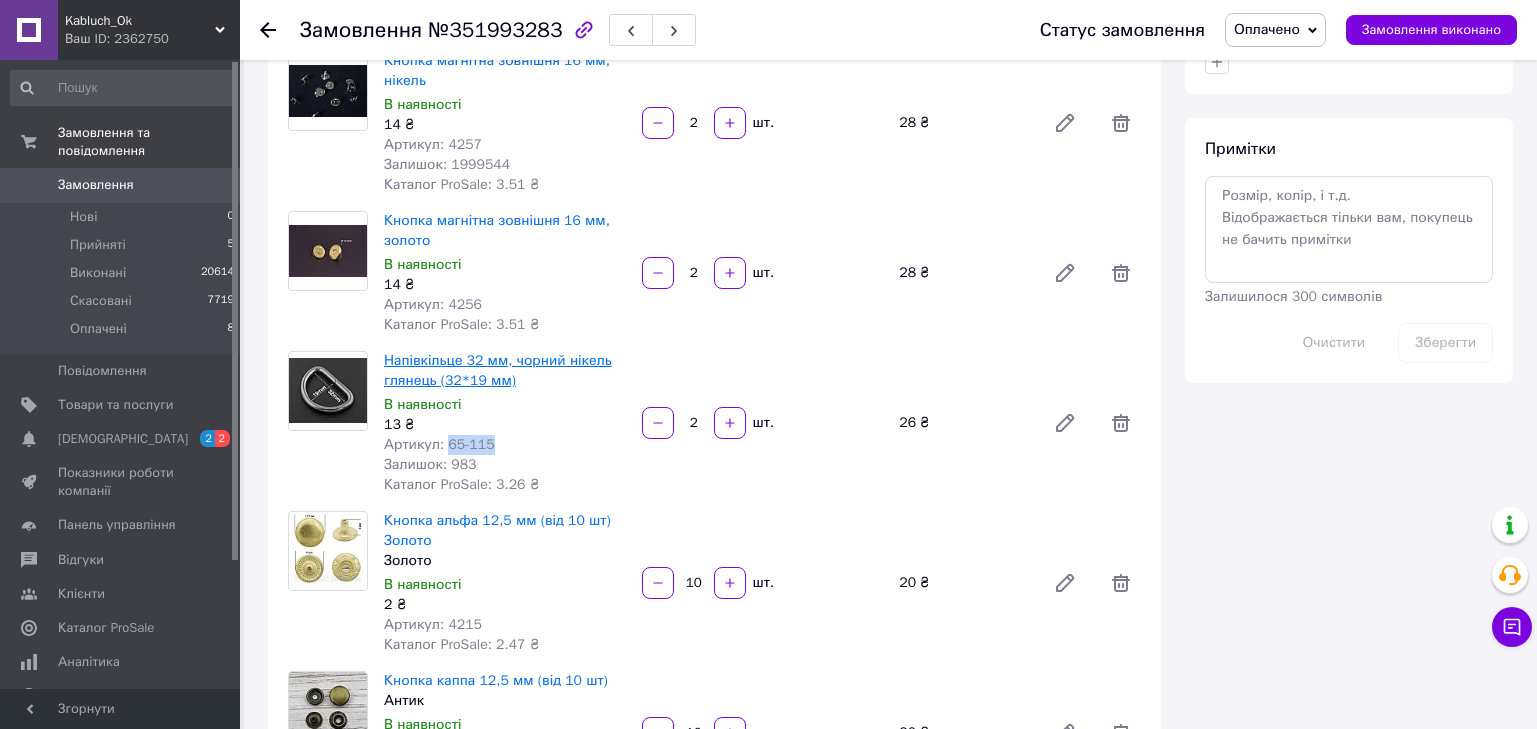 click on "Напівкільце 32 мм, чорний нікель глянець (32*19 мм)" at bounding box center (498, 370) 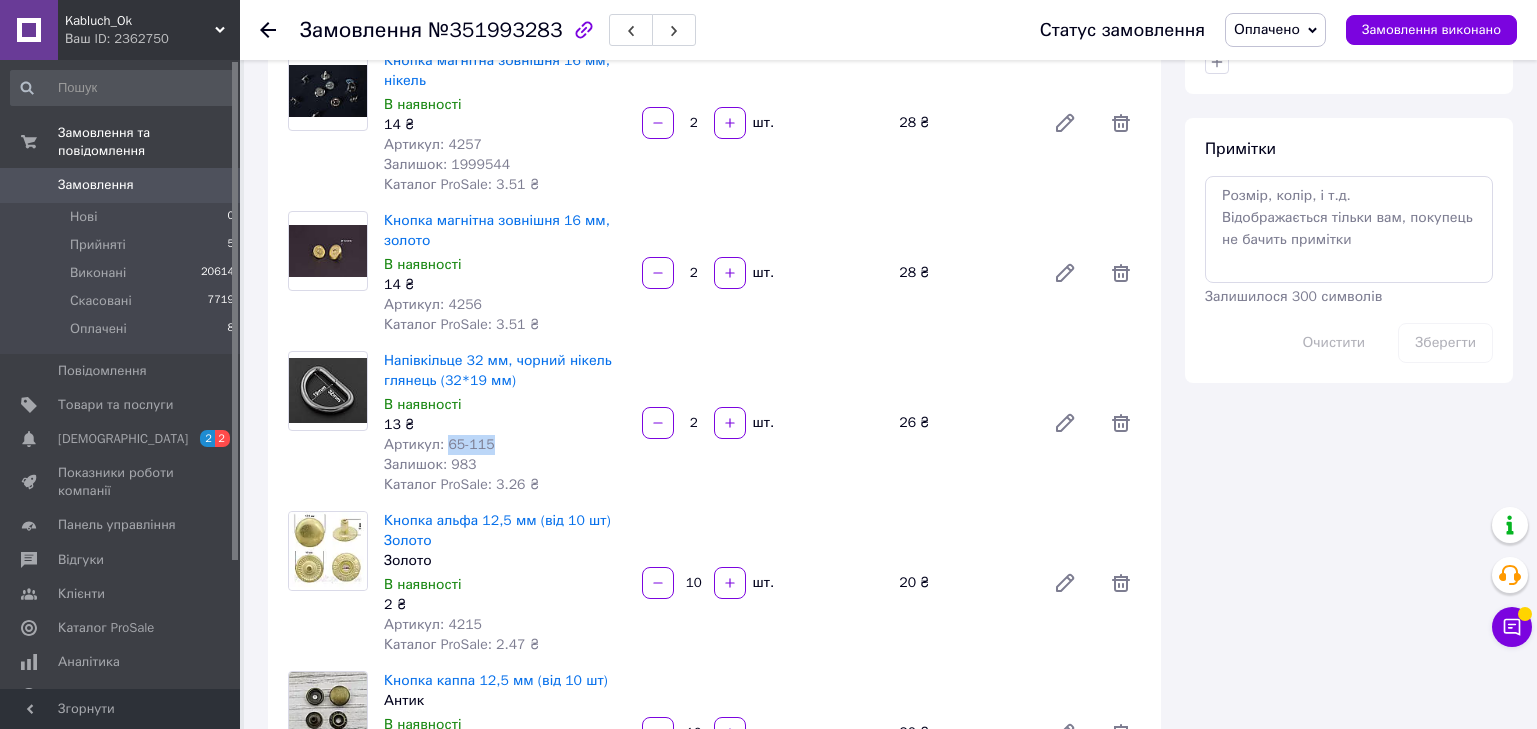 drag, startPoint x: 680, startPoint y: 423, endPoint x: 718, endPoint y: 631, distance: 211.44266 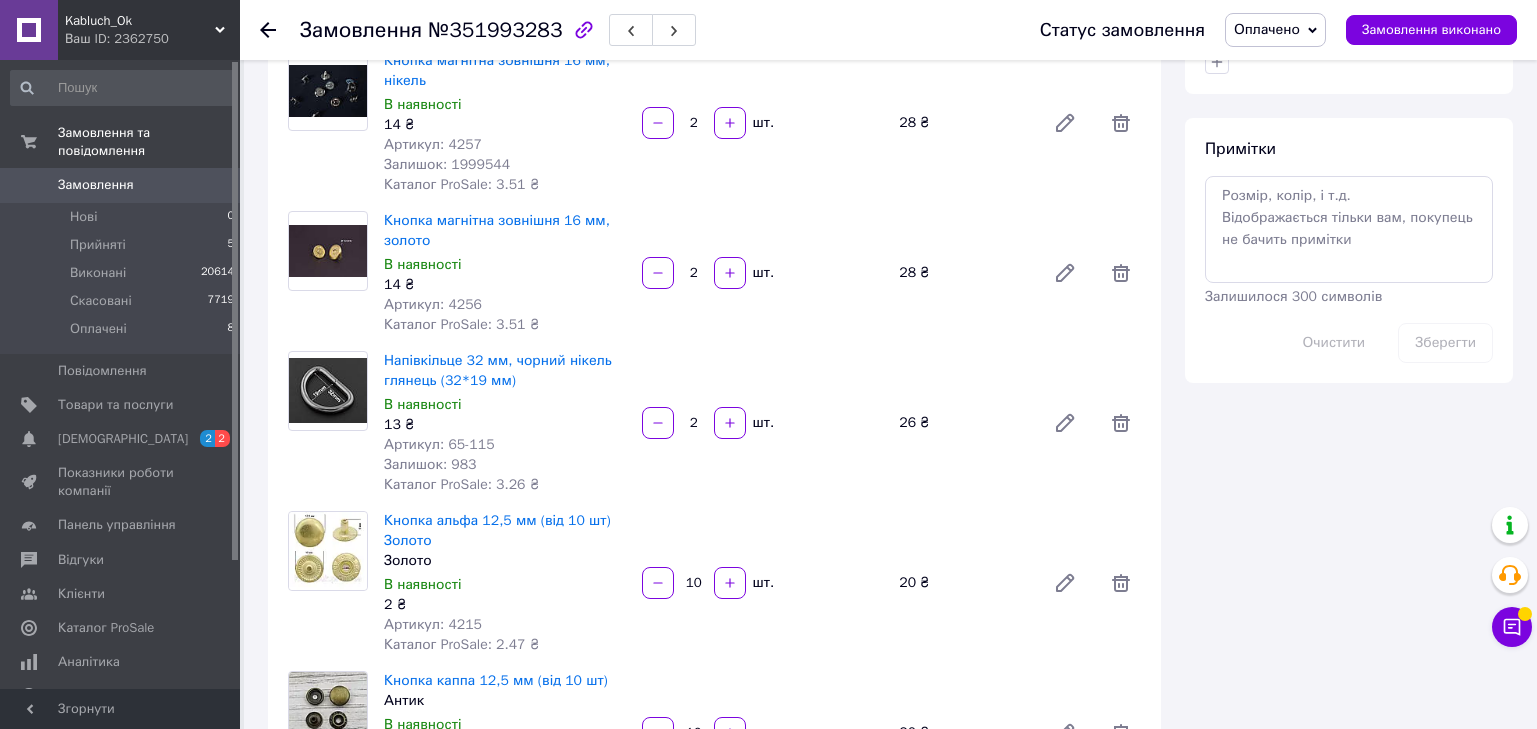 click on "Всього 15 товарів 923 ₴ Доставка Необхідно уточнити Знижка Додати Всього до сплати 923 ₴ Комісія за замовлення 115.06 ₴ Дії Написати покупцеві   Чат Viber Telegram Запит на відгук про компанію   Скопіювати запит на відгук У вас є 29 днів, щоб відправити запит на відгук покупцеві, скопіювавши посилання.   Видати чек   Завантажити PDF   Друк PDF   Дублювати замовлення Мітки Особисті нотатки, які бачите лише ви. З їх допомогою можна фільтрувати замовлення Примітки Залишилося 300 символів Очистити Зберегти" at bounding box center (1349, 871) 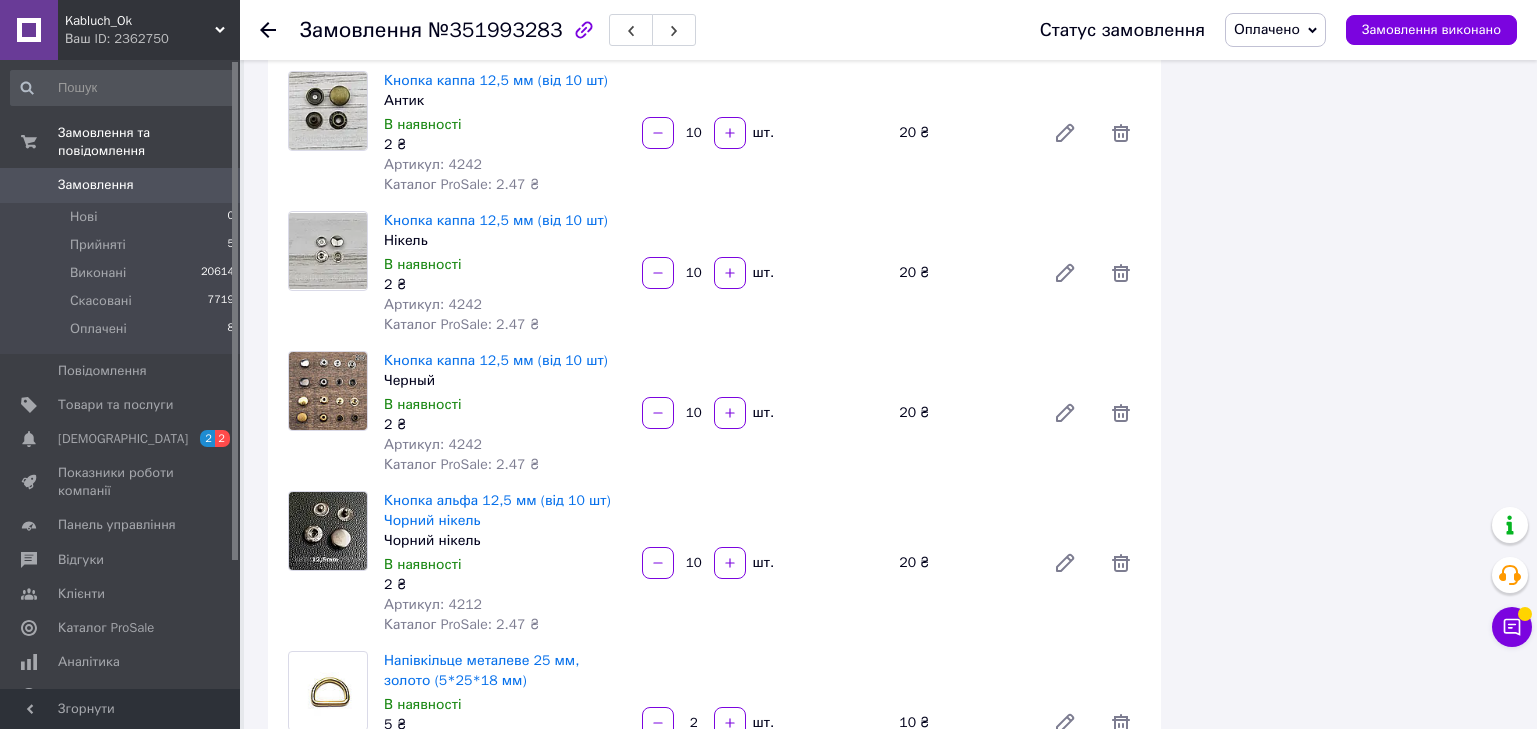 scroll, scrollTop: 1500, scrollLeft: 0, axis: vertical 